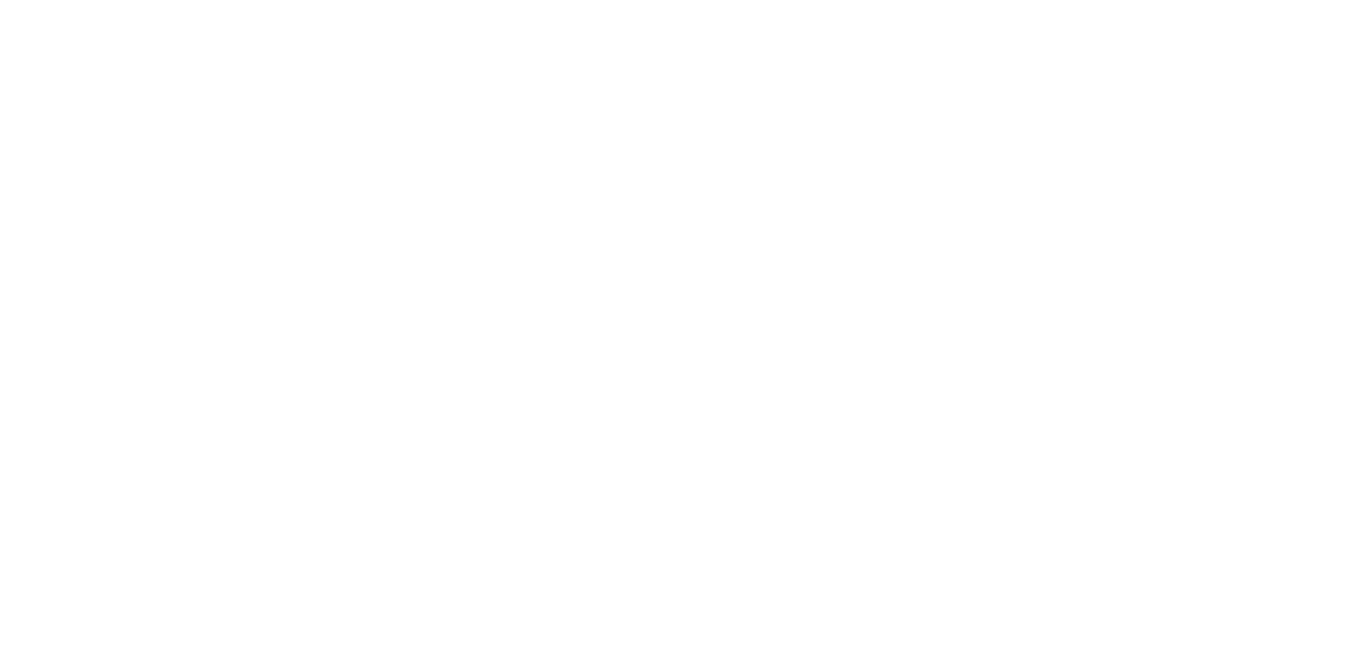 scroll, scrollTop: 0, scrollLeft: 0, axis: both 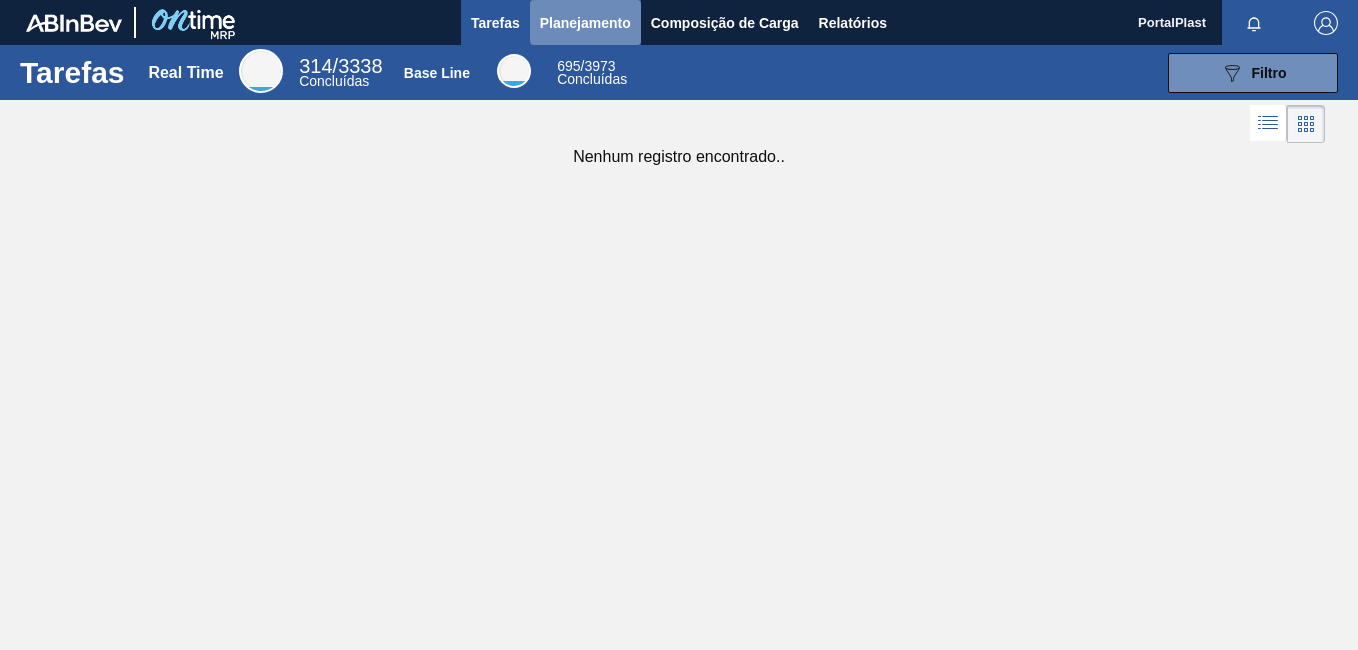 click on "Planejamento" at bounding box center (585, 23) 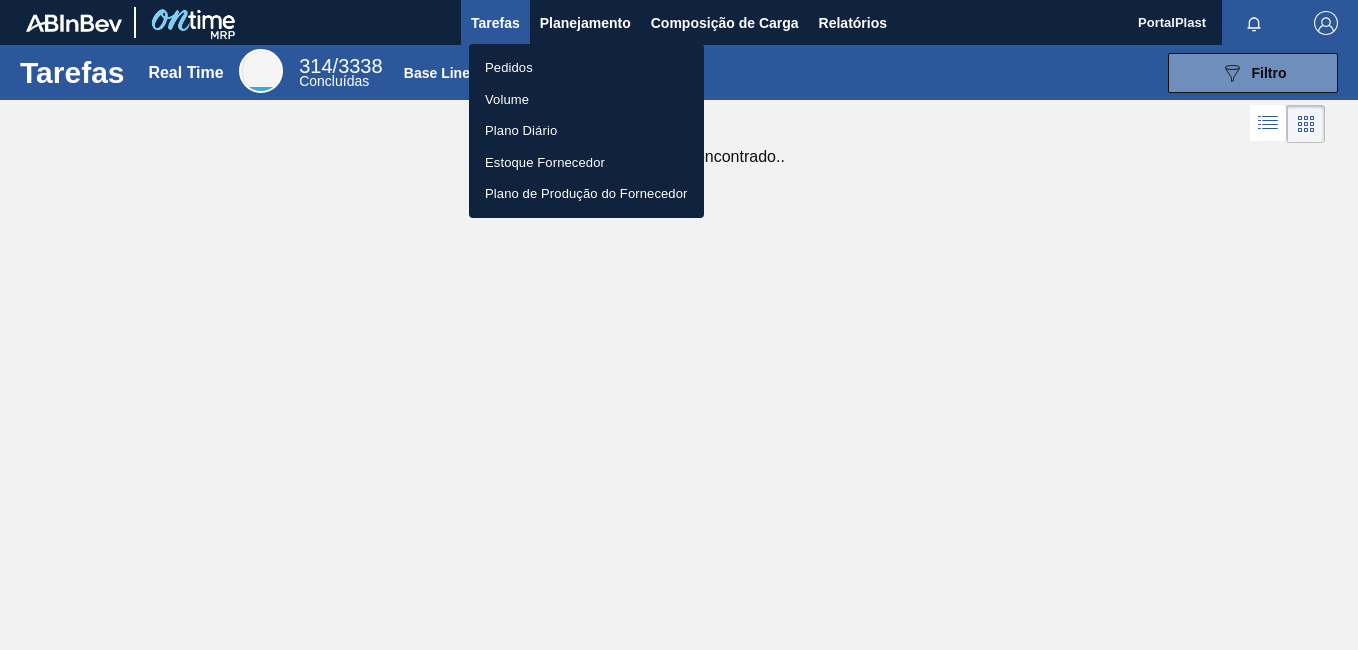 click on "Pedidos" at bounding box center [586, 68] 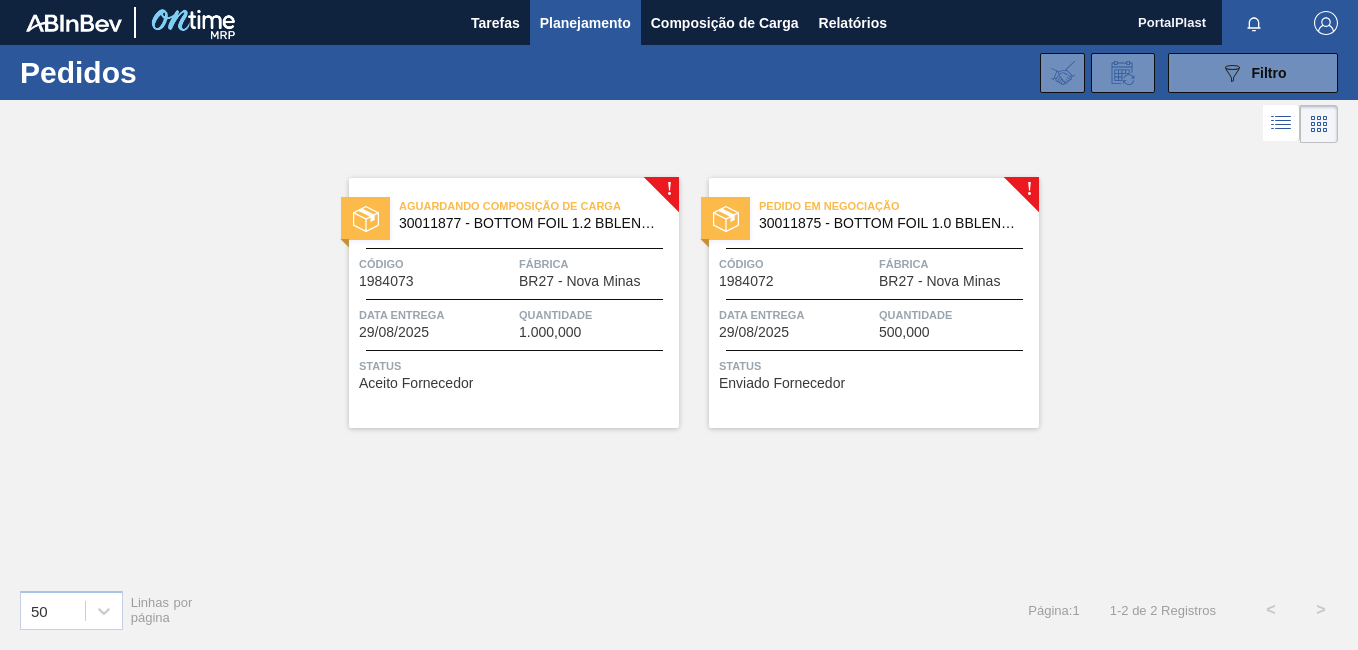 click on "Código" at bounding box center [796, 264] 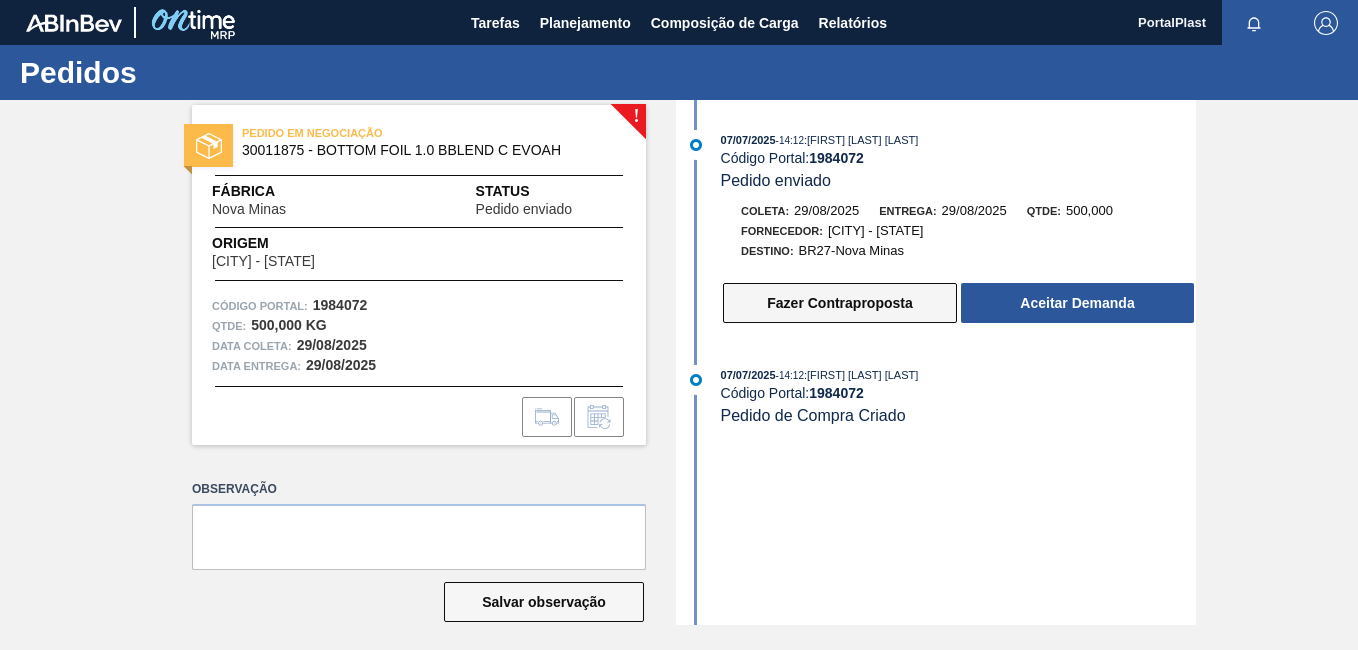 click on "Fazer Contraproposta" at bounding box center [840, 303] 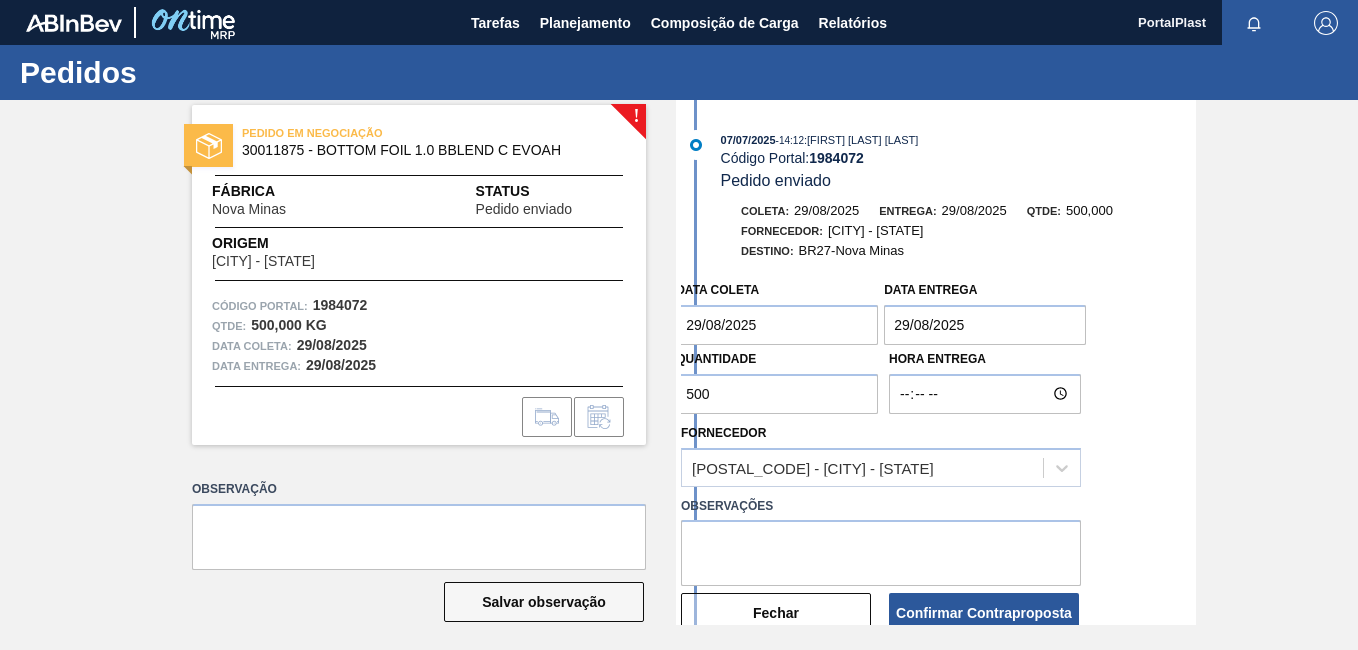 drag, startPoint x: 644, startPoint y: 369, endPoint x: 594, endPoint y: 363, distance: 50.358715 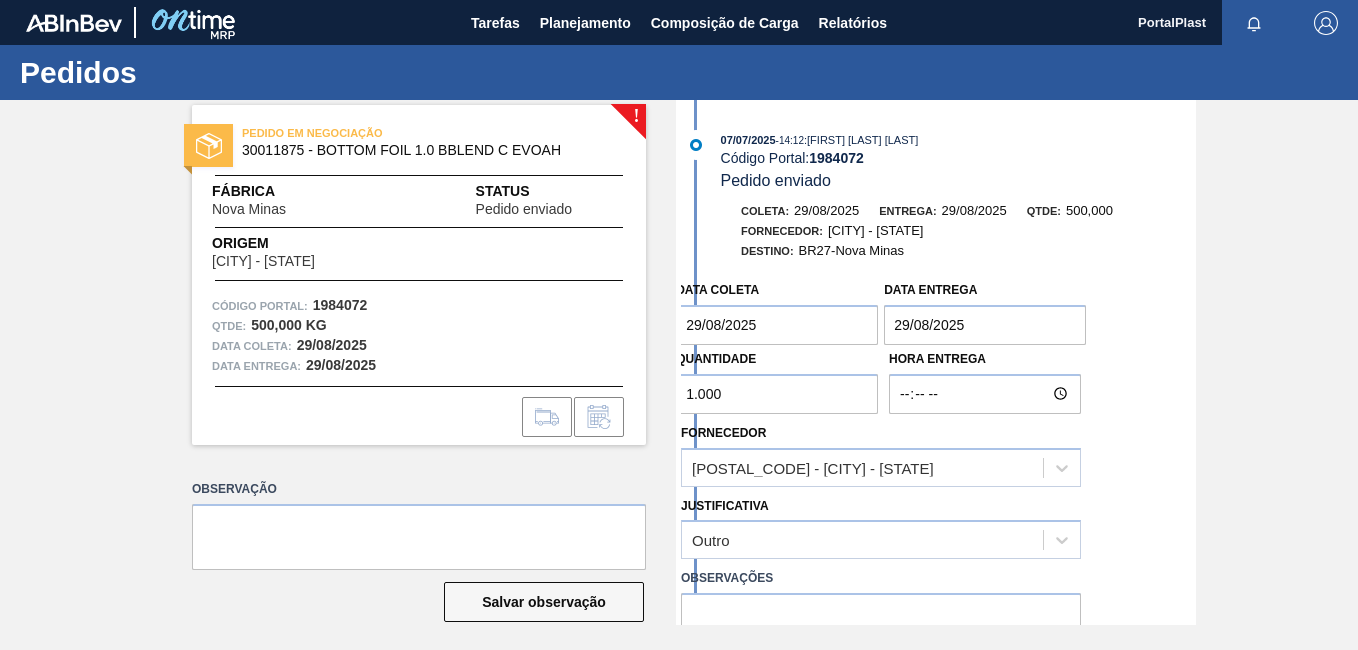 scroll, scrollTop: 100, scrollLeft: 0, axis: vertical 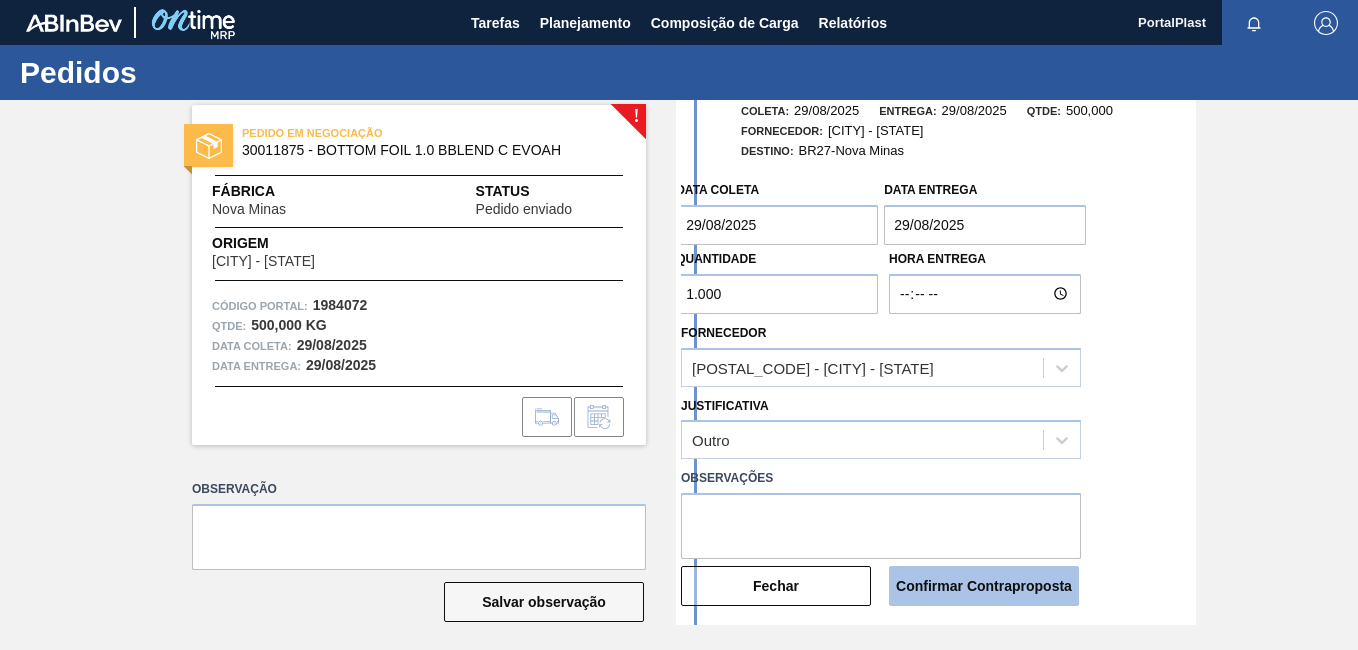type on "1.000" 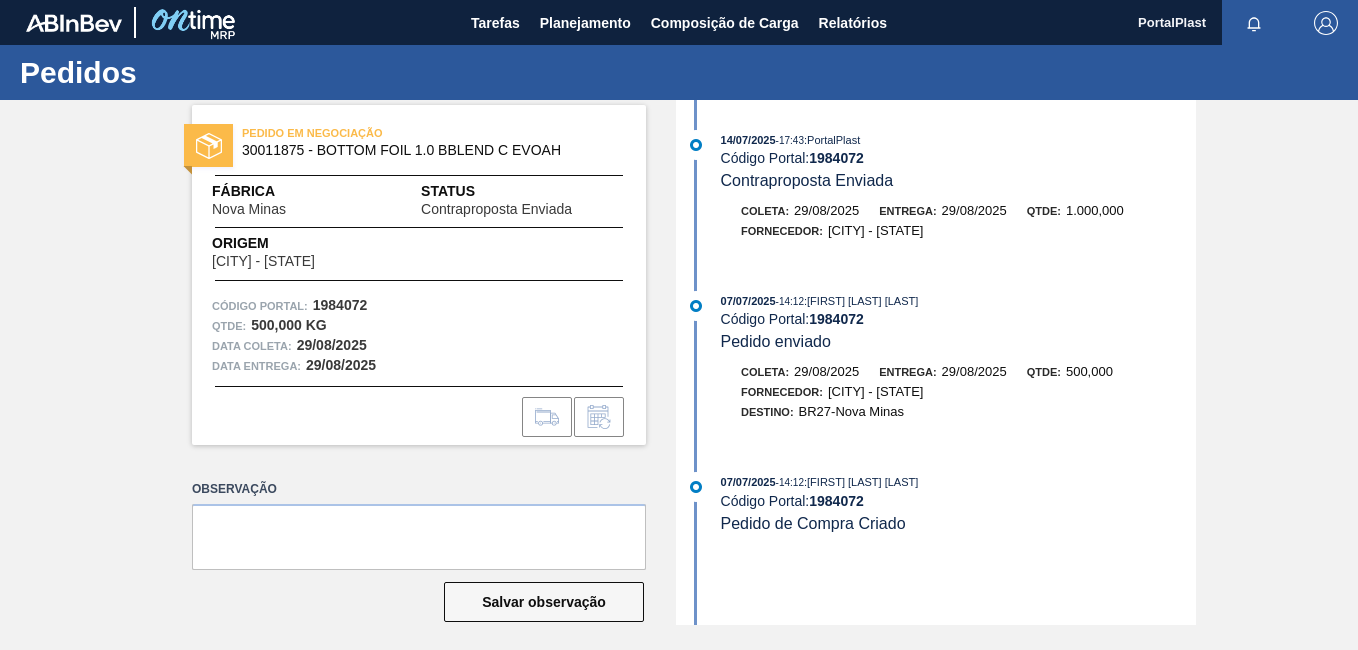 scroll, scrollTop: 0, scrollLeft: 0, axis: both 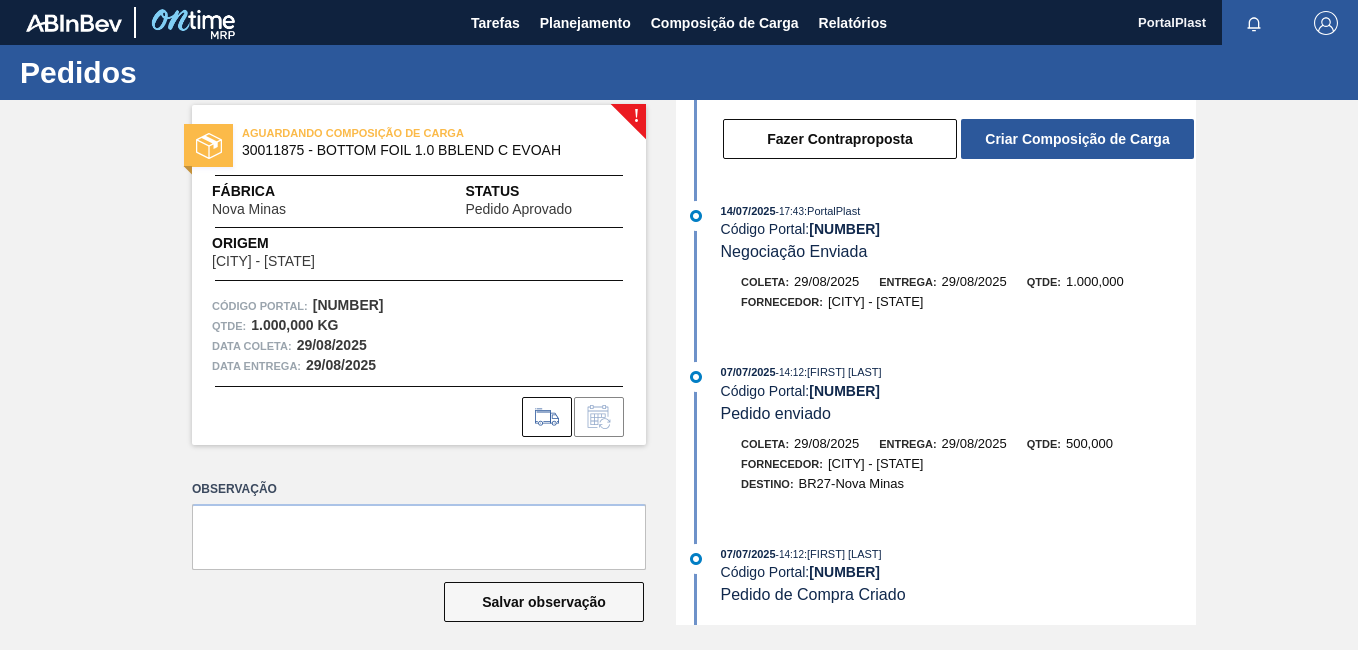 click on "AGUARDANDO COMPOSIÇÃO DE CARGA 30011875 - BOTTOM FOIL 1.0 BBLEND C EVOAH Fábrica Nova Minas Status Pedido Aprovado Origem Juiz de Fora - MG   Código Portal:  1984072 Qtde : 1.000,000 KG Data coleta: 29/08/2025 Data entrega: 29/08/2025" at bounding box center [419, 275] 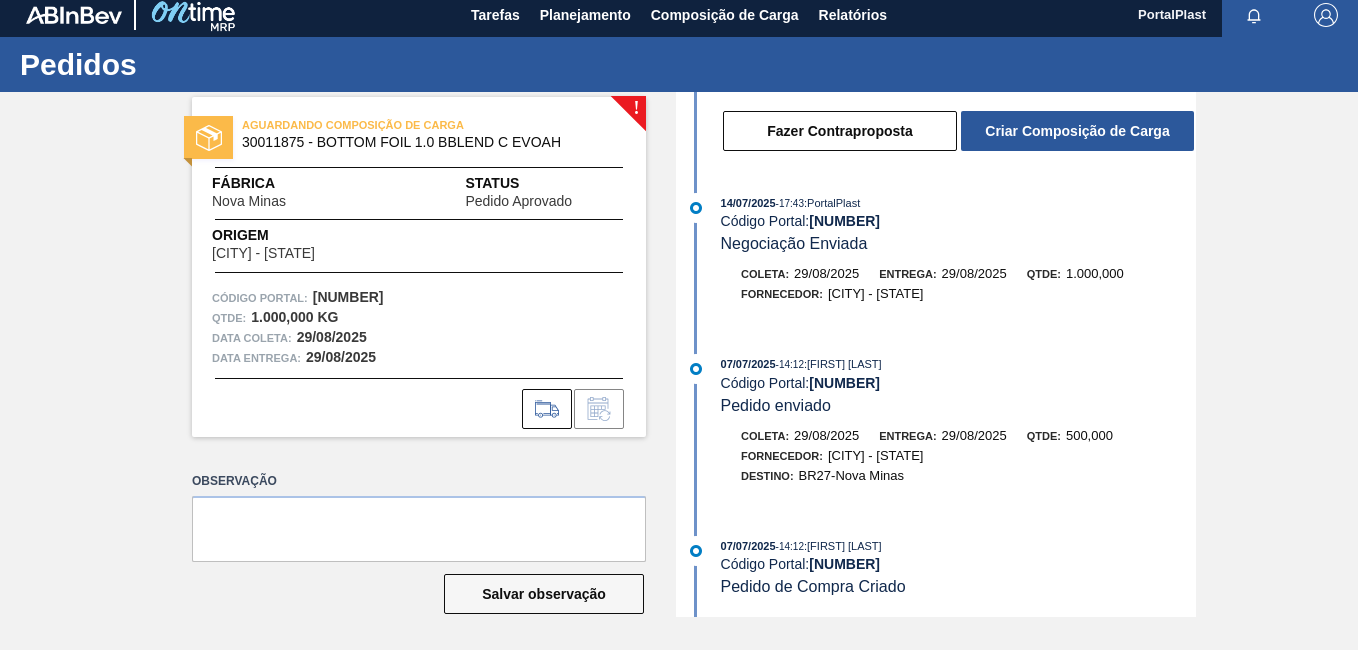 scroll, scrollTop: 10, scrollLeft: 0, axis: vertical 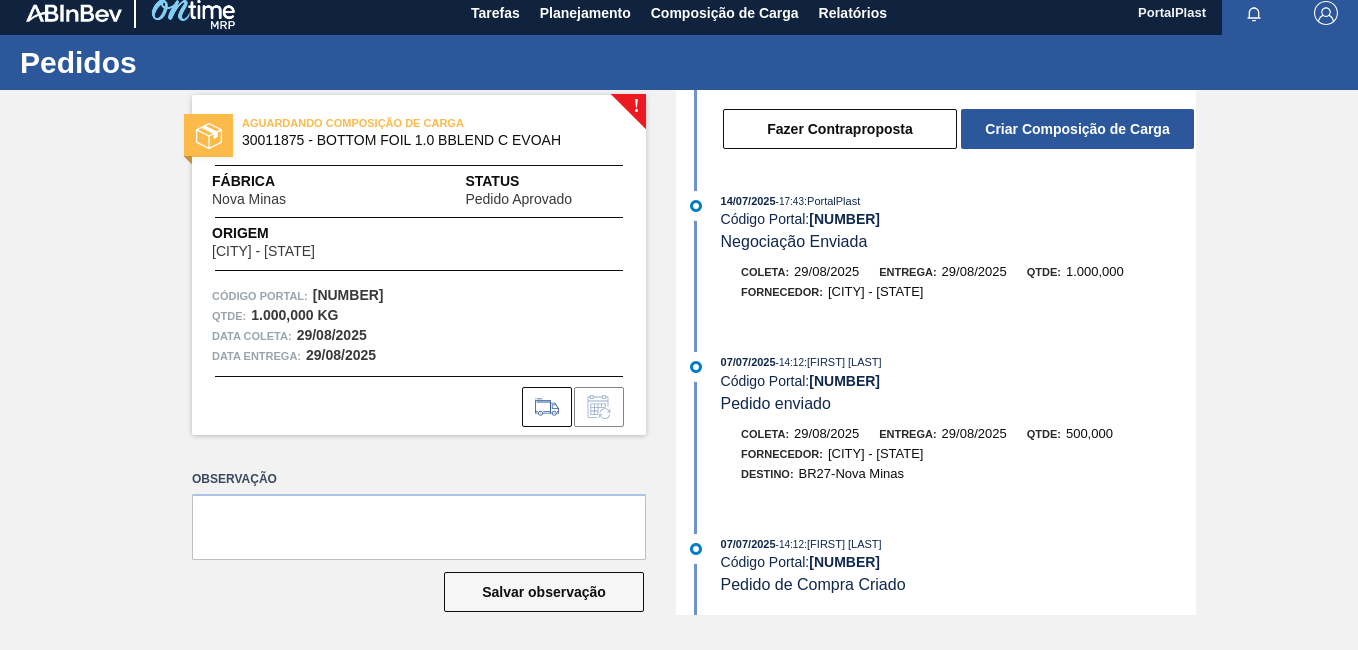 click on "AGUARDANDO COMPOSIÇÃO DE CARGA 30011875 - BOTTOM FOIL 1.0 BBLEND C EVOAH Fábrica Nova Minas Status Pedido Aprovado Origem Juiz de Fora - MG   Código Portal:  1984072 Qtde : 1.000,000 KG Data coleta: 29/08/2025 Data entrega: 29/08/2025" at bounding box center (419, 265) 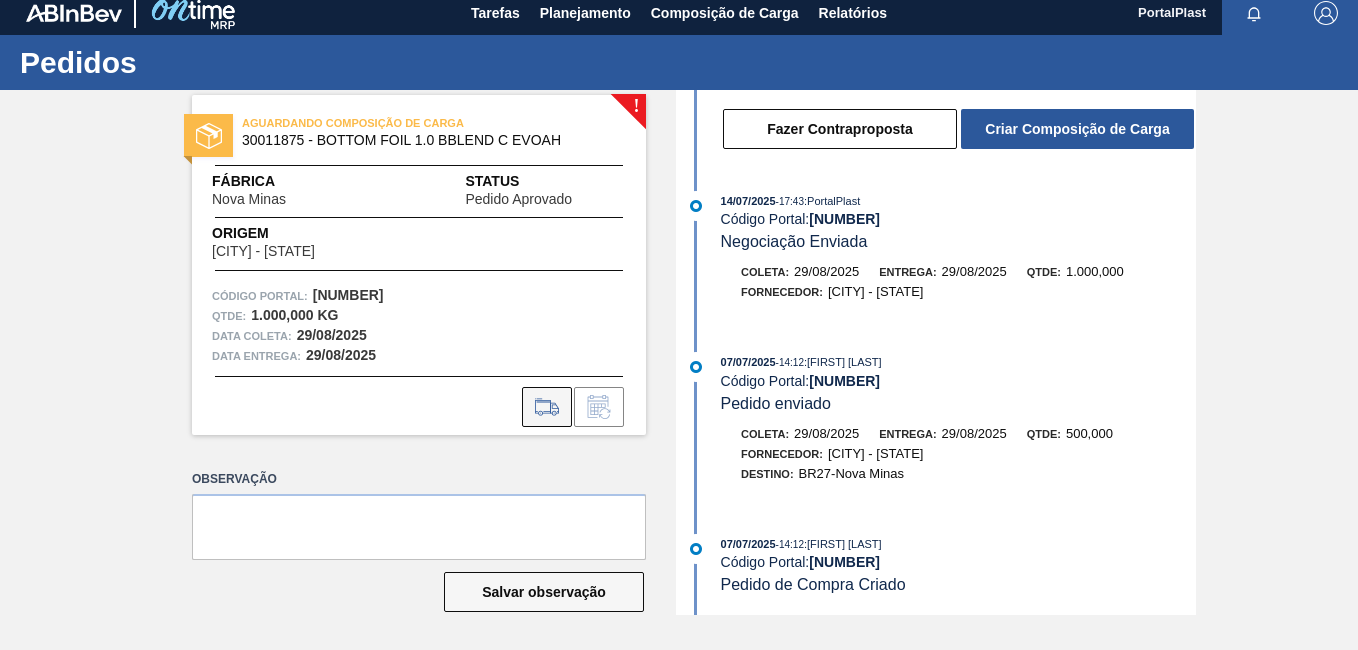 click 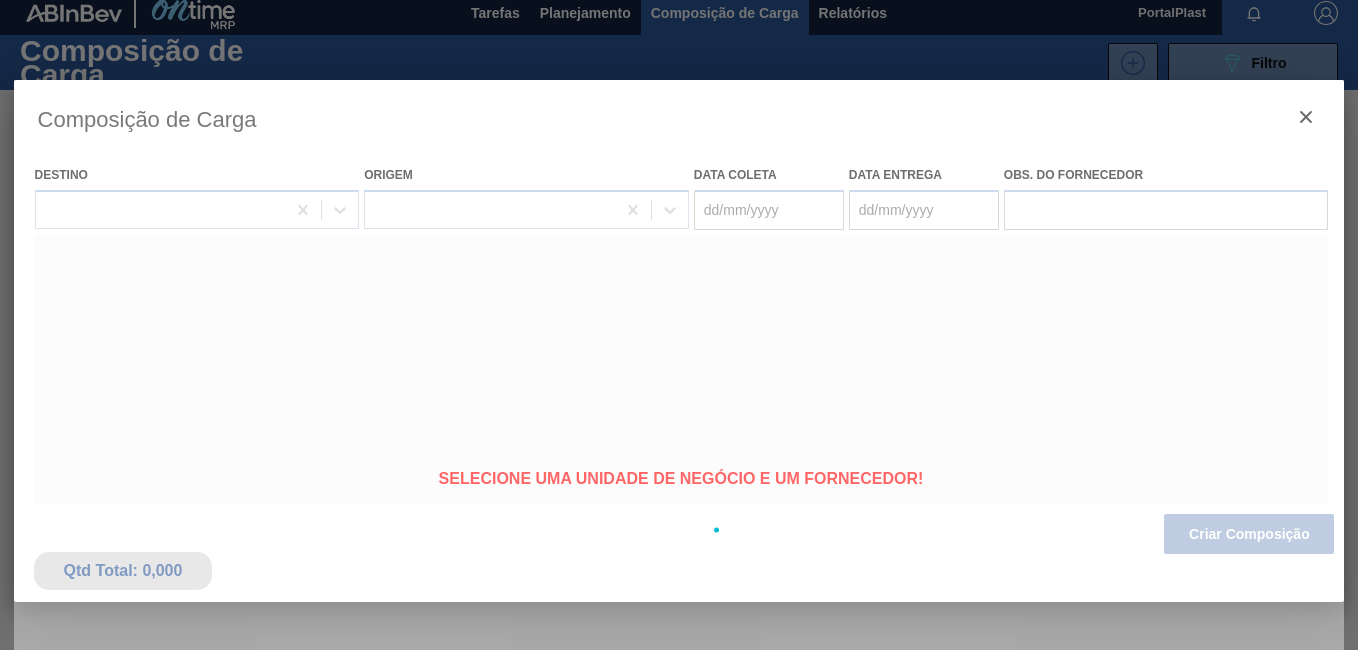 type on "29/08/2025" 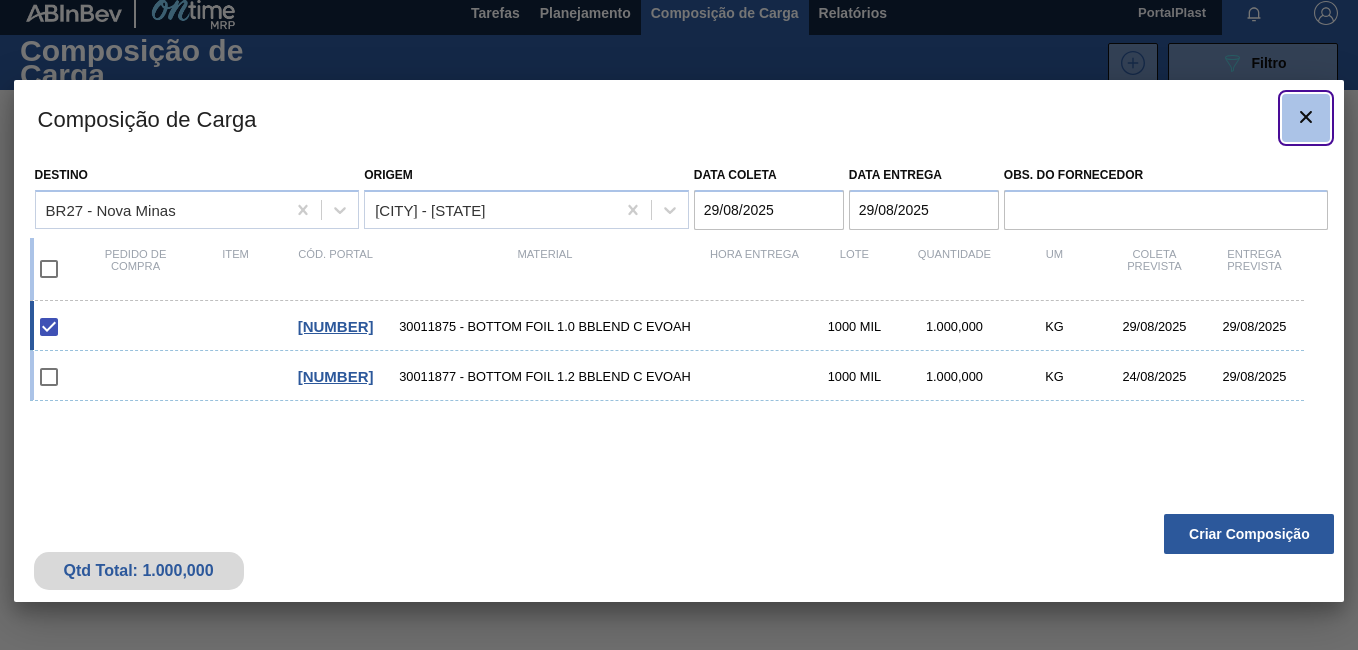 click 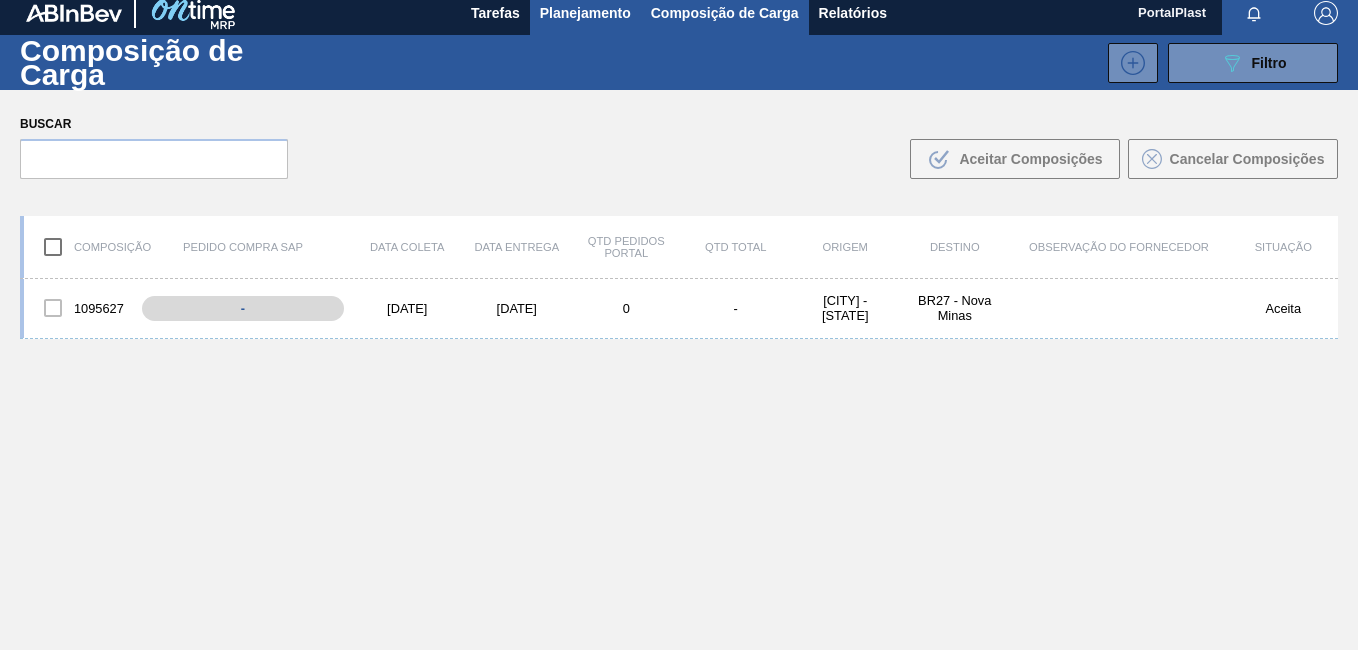 click on "Planejamento" at bounding box center (585, 13) 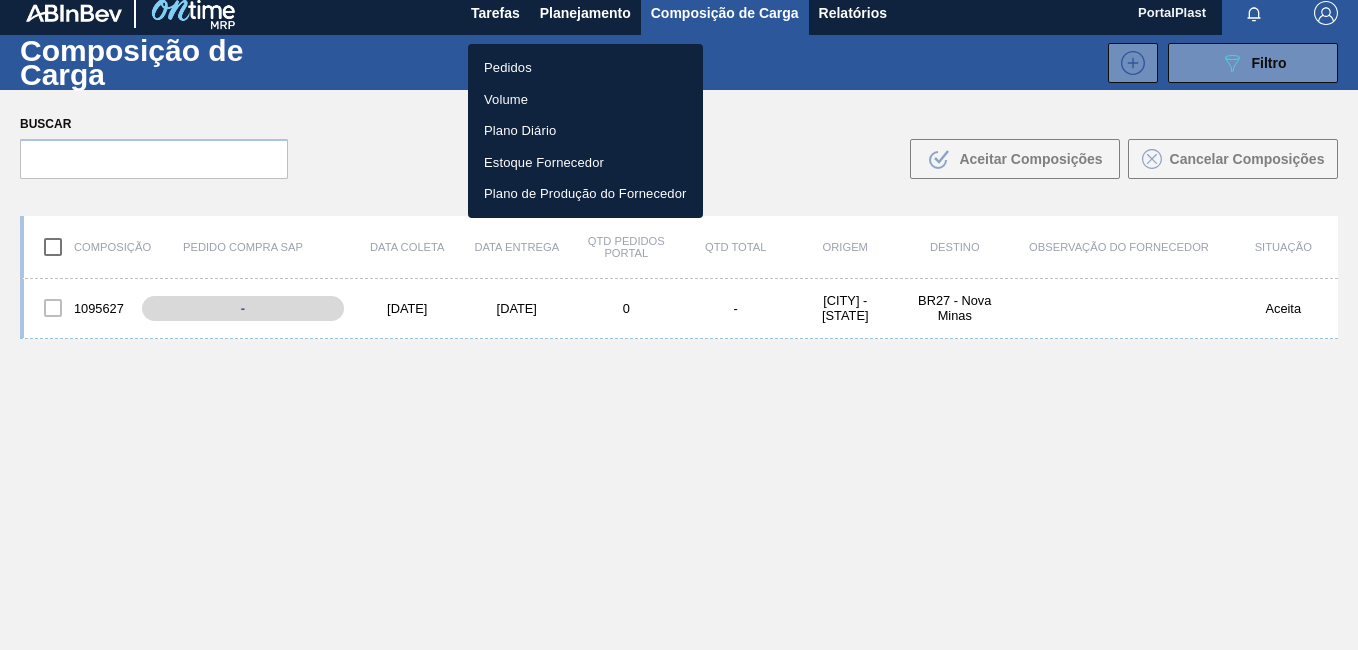 click on "Pedidos" at bounding box center (585, 68) 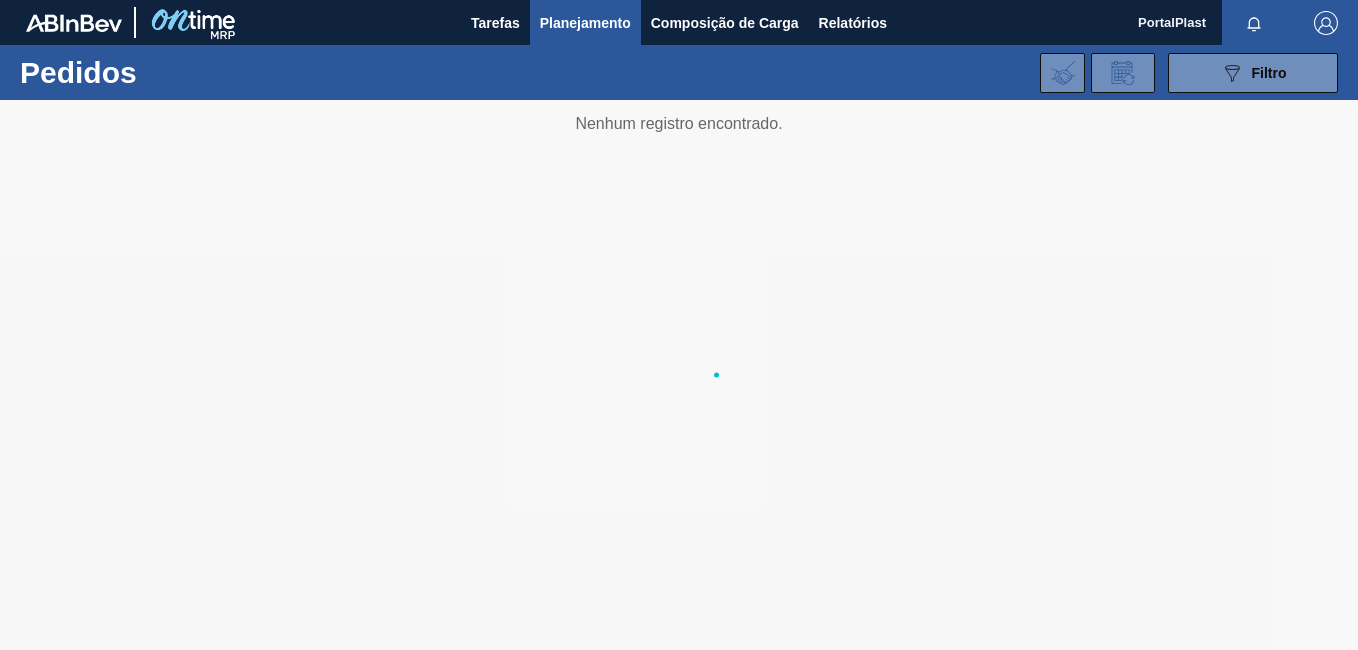 scroll, scrollTop: 0, scrollLeft: 0, axis: both 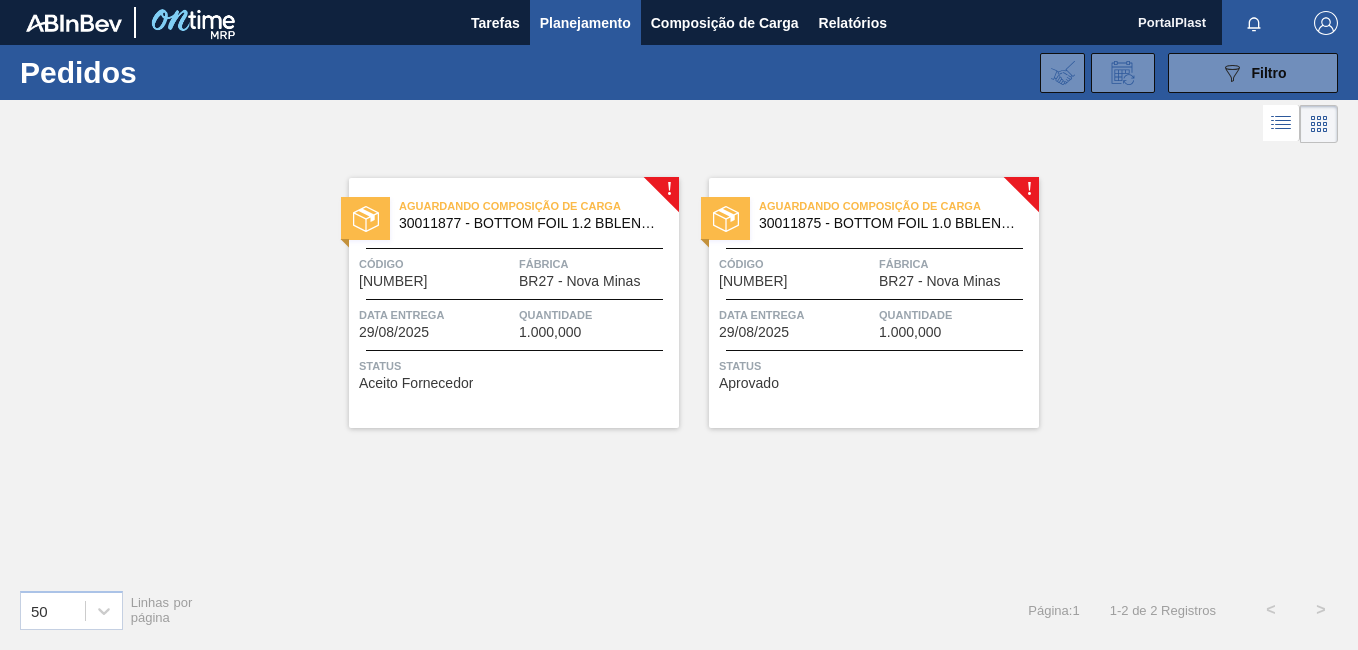 click on "Aguardando Composição de Carga 30011877 - BOTTOM FOIL 1.2 BBLEND C EVOAH Código 1984073 Fábrica BR27 - Nova Minas Data entrega 29/08/2025 Quantidade 1.000,000 Status Aceito Fornecedor" at bounding box center (514, 303) 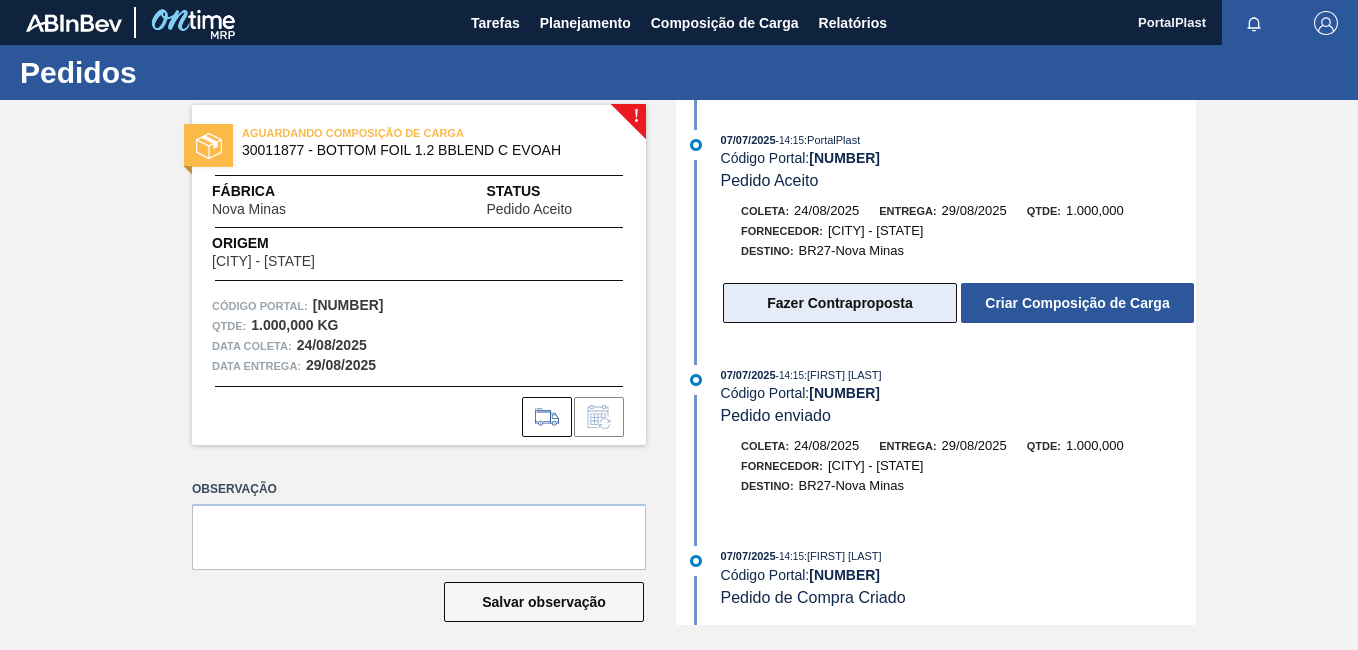 click on "Fazer Contraproposta" at bounding box center (840, 303) 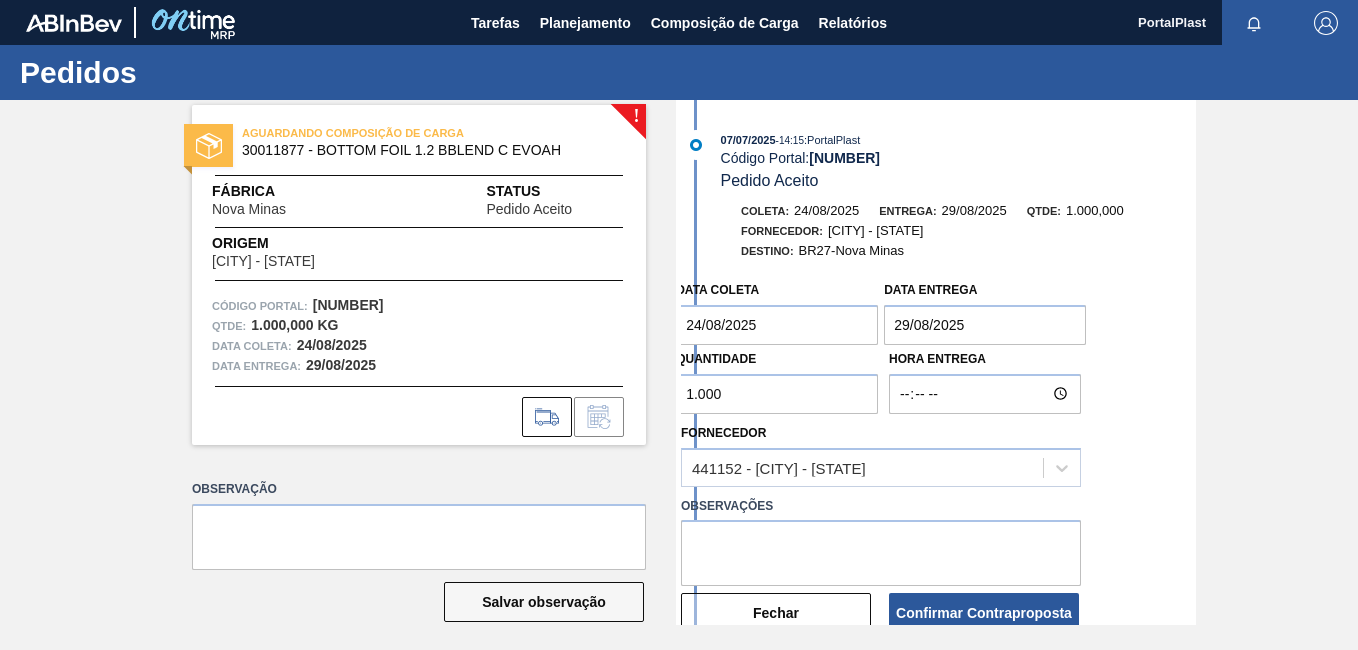 drag, startPoint x: 743, startPoint y: 393, endPoint x: 618, endPoint y: 372, distance: 126.751724 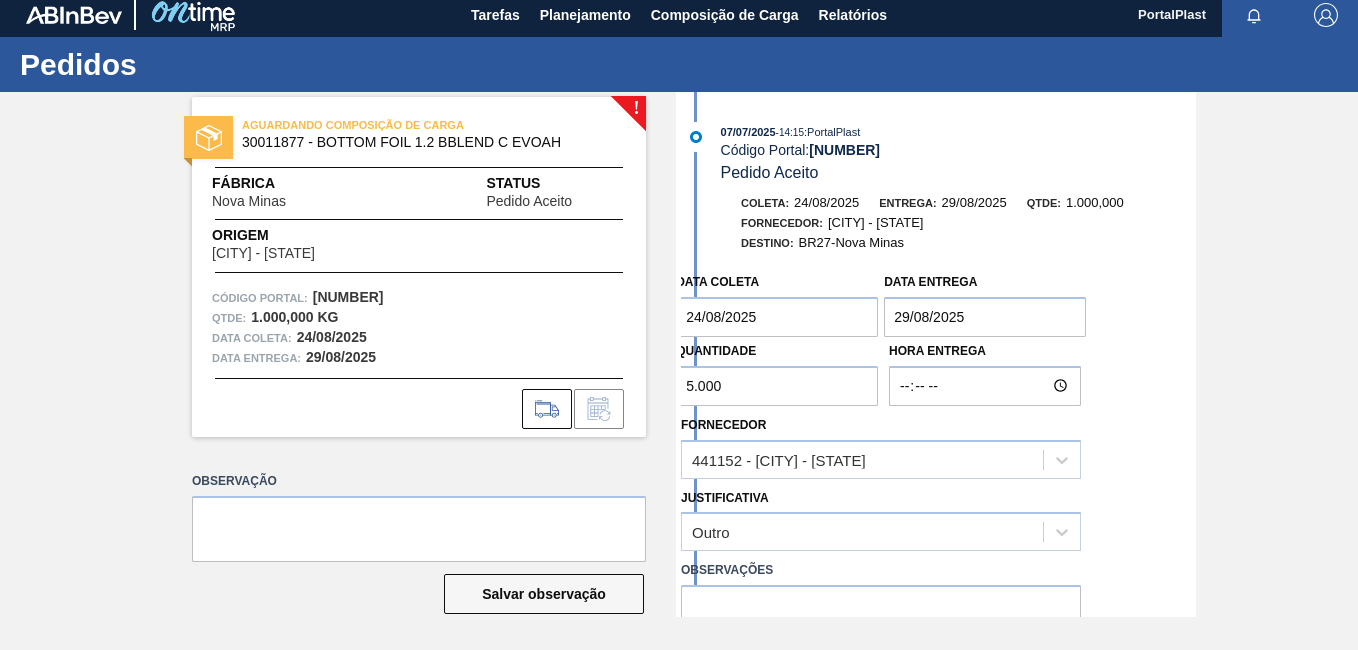 scroll, scrollTop: 10, scrollLeft: 0, axis: vertical 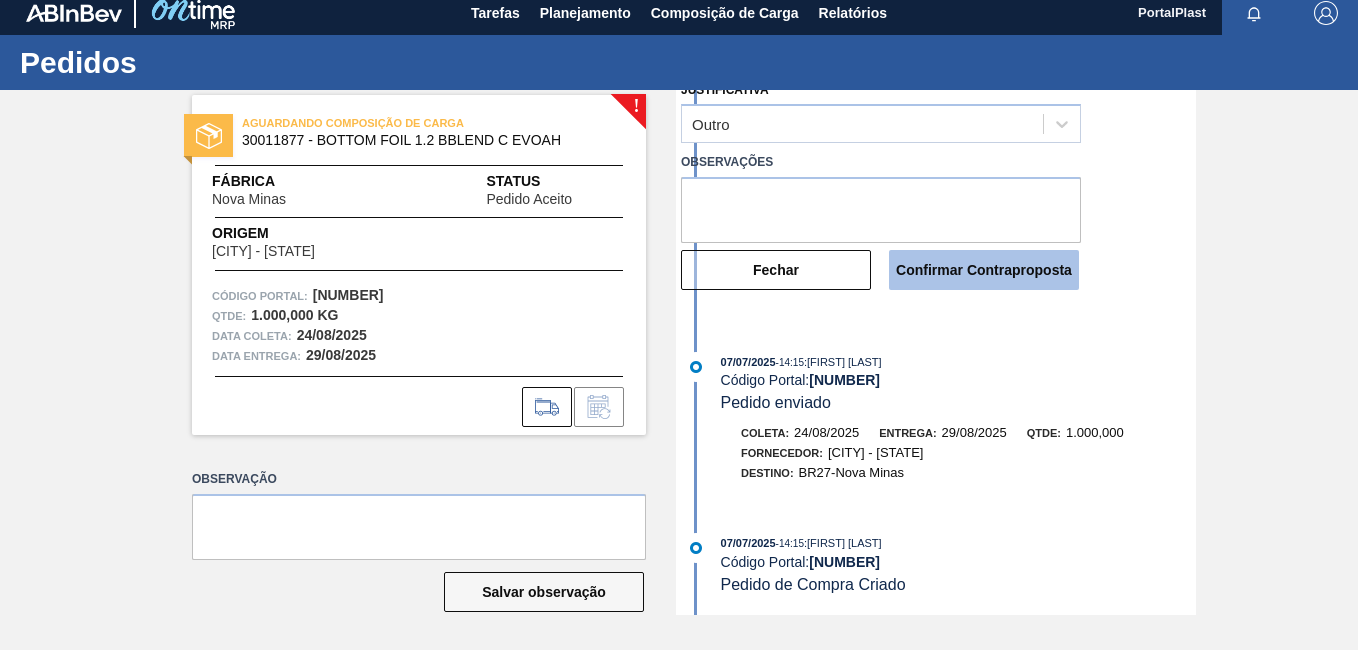 type on "5.000" 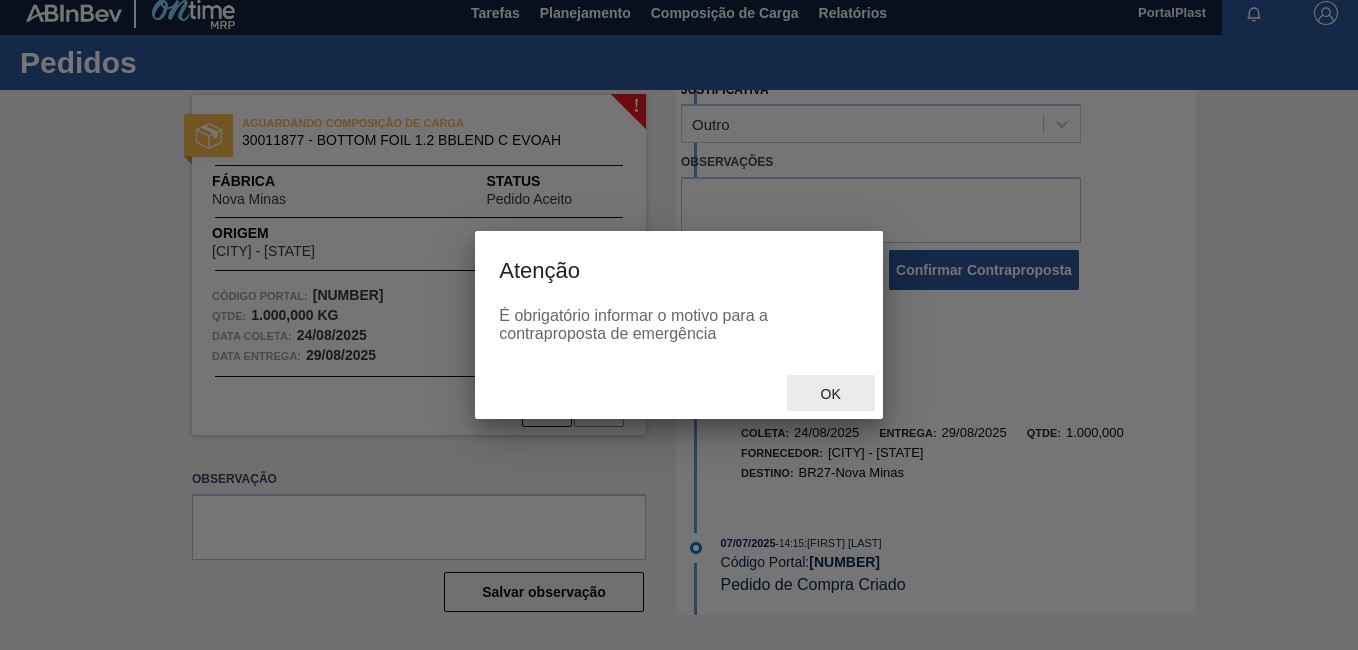 click on "Ok" at bounding box center [831, 393] 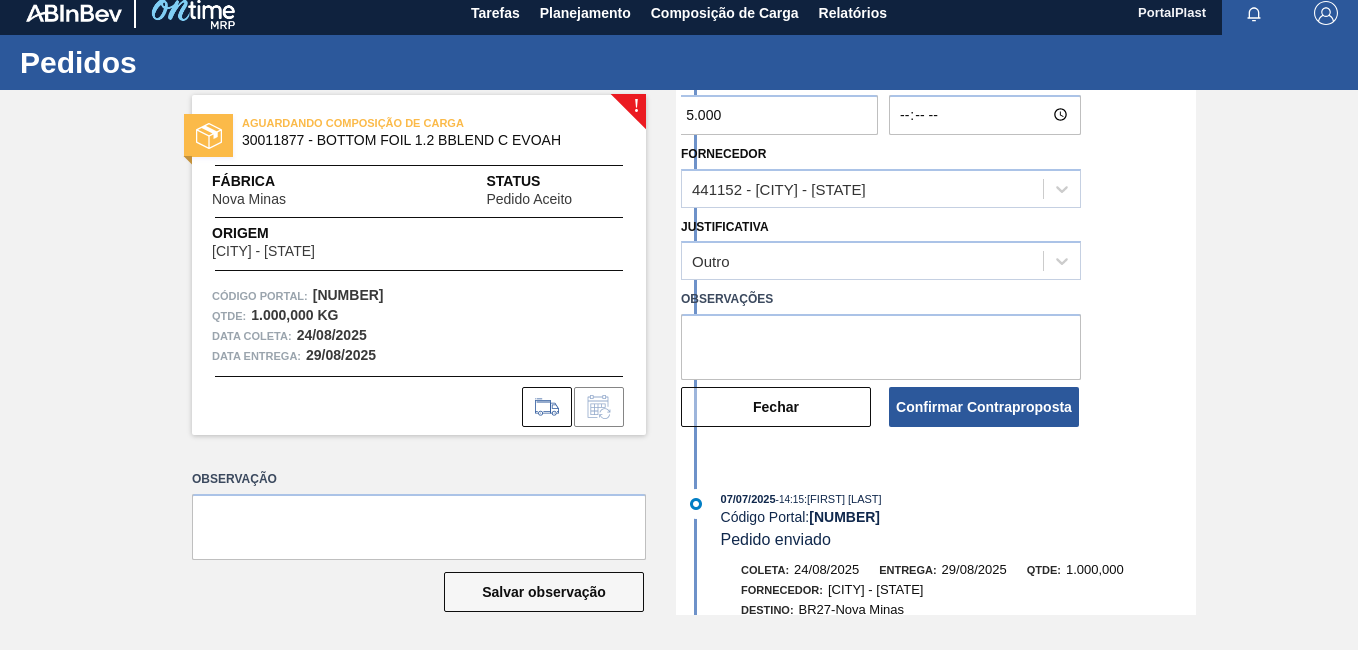 scroll, scrollTop: 306, scrollLeft: 0, axis: vertical 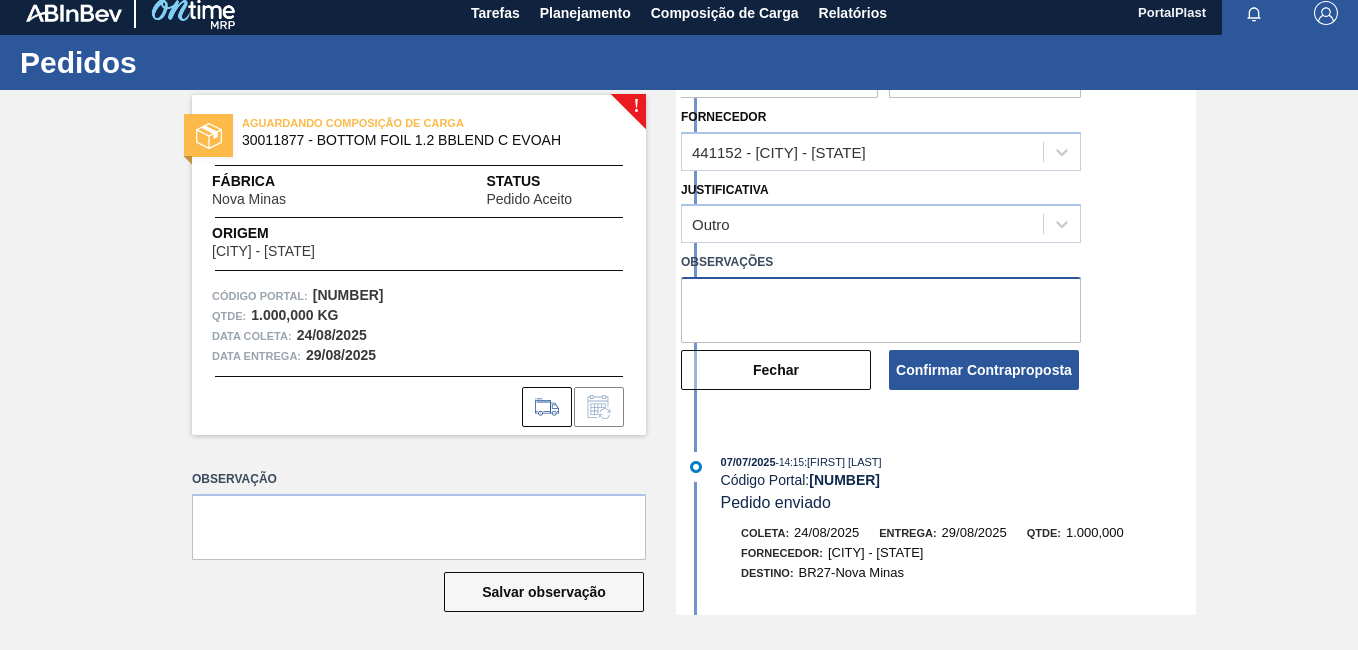 click at bounding box center [881, 310] 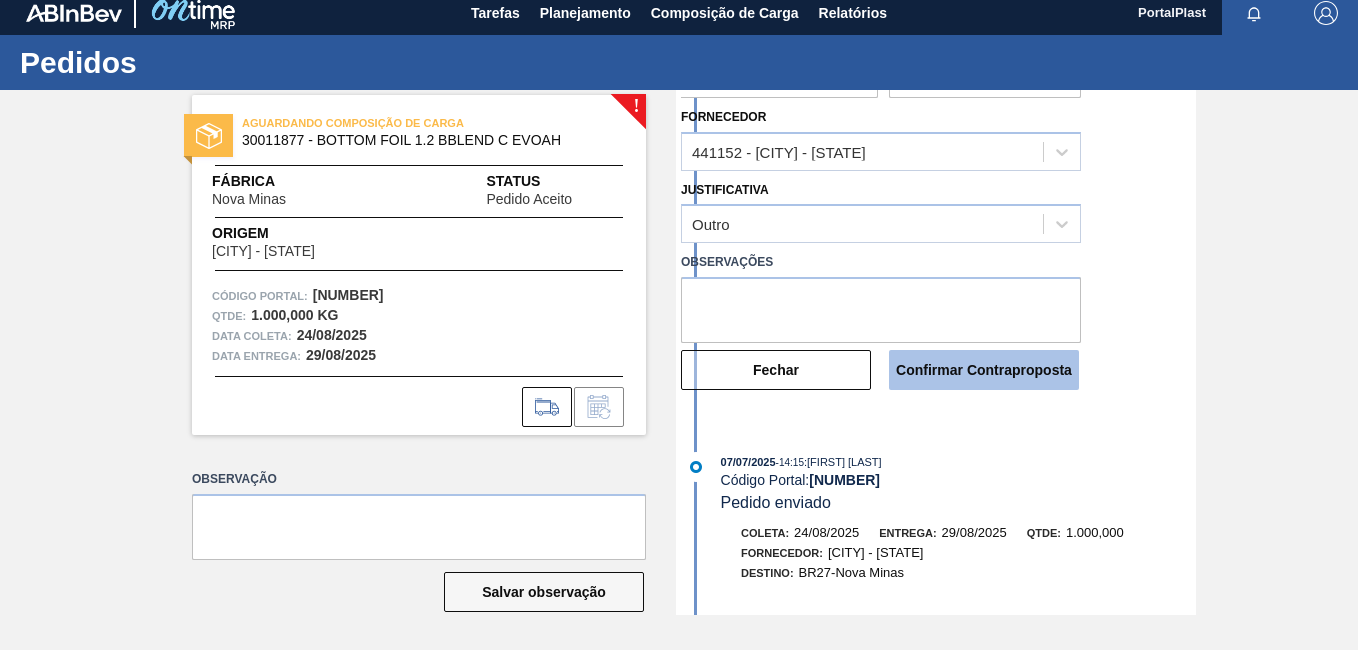 click on "Confirmar Contraproposta" at bounding box center (984, 370) 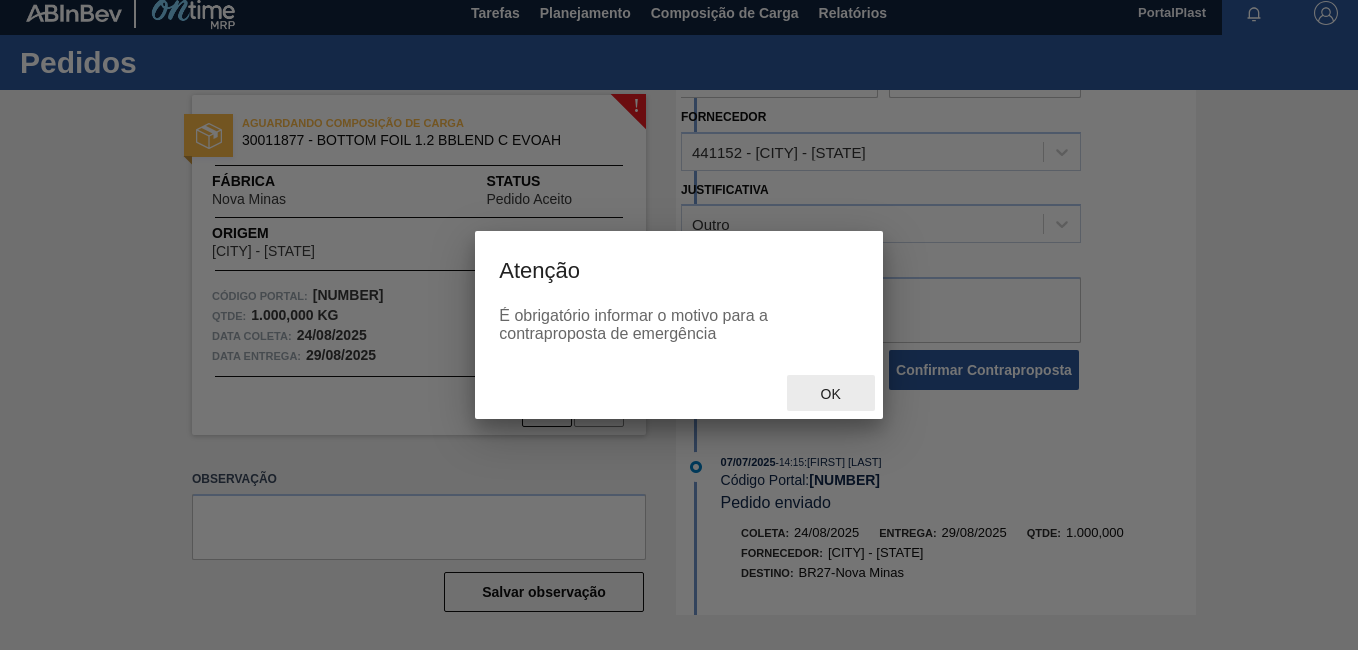 click on "Ok" at bounding box center (831, 394) 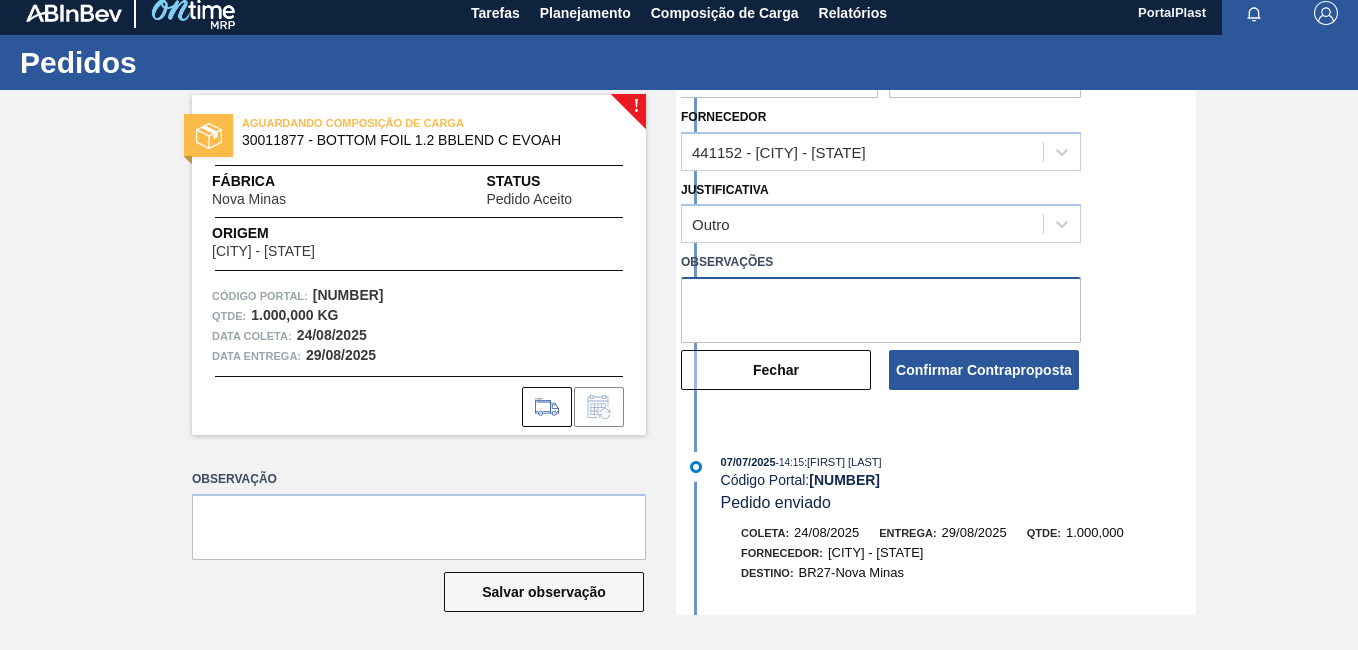 click at bounding box center [881, 310] 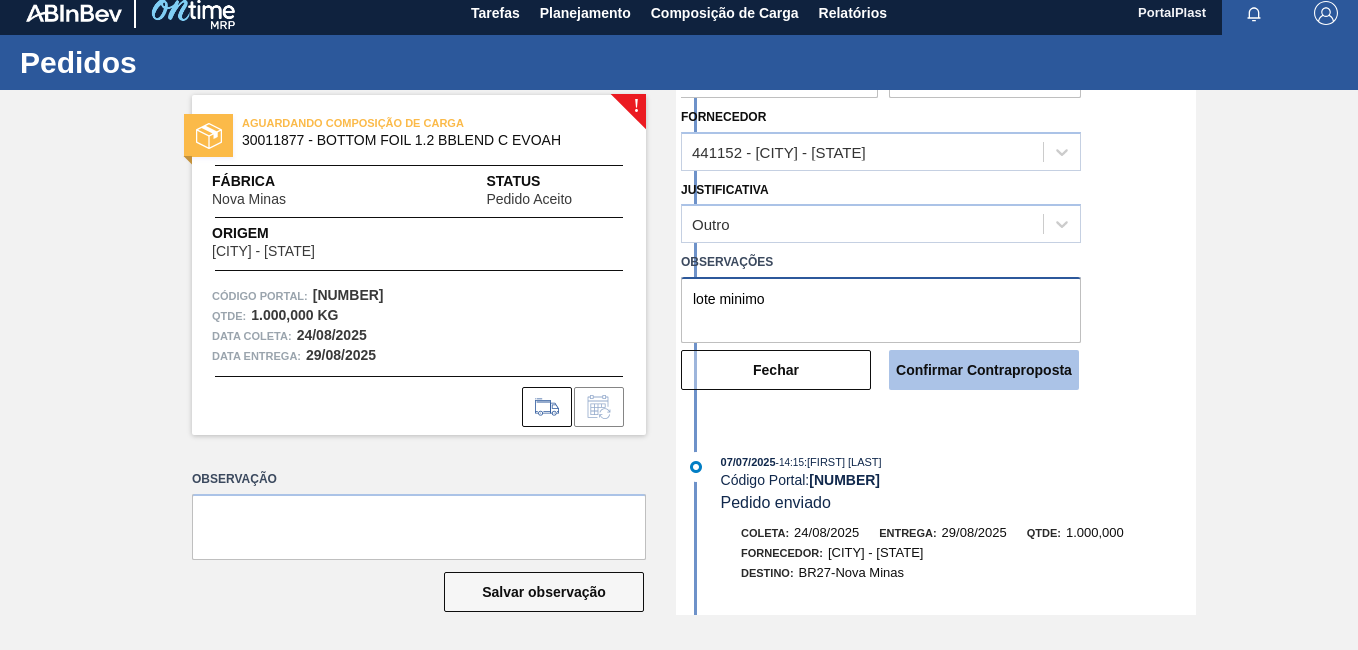 type on "lote minimo" 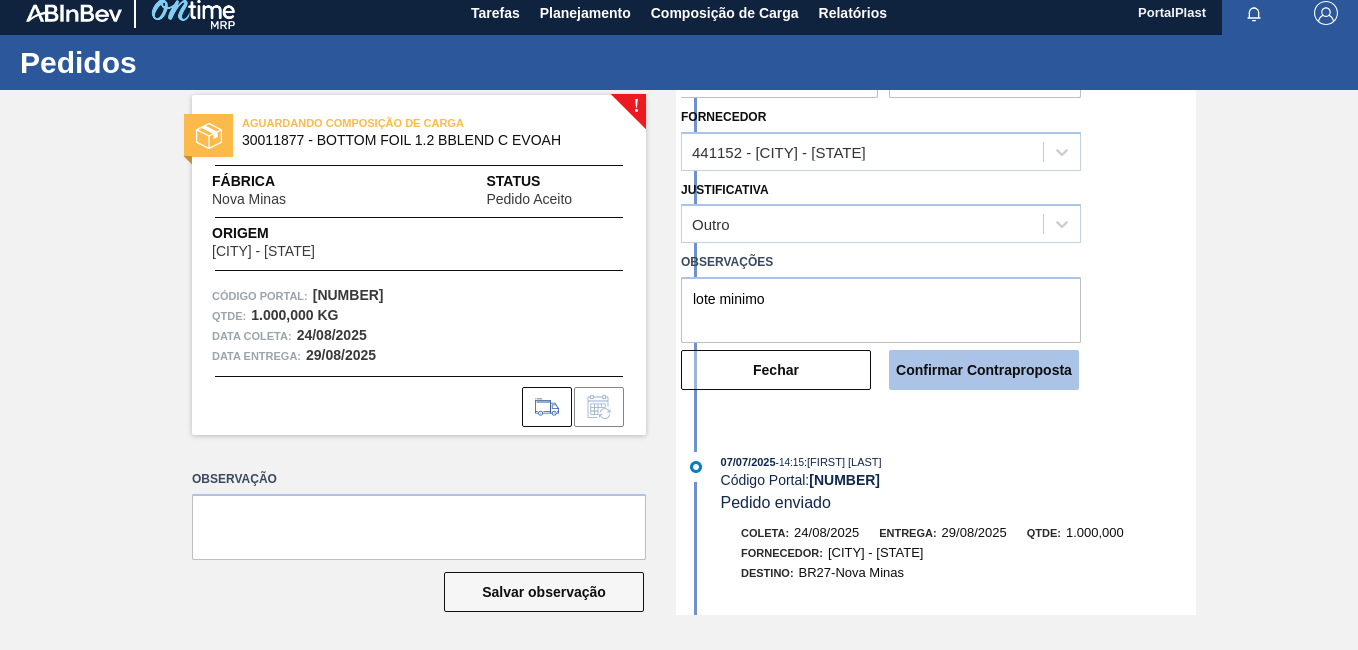click on "Confirmar Contraproposta" at bounding box center (984, 370) 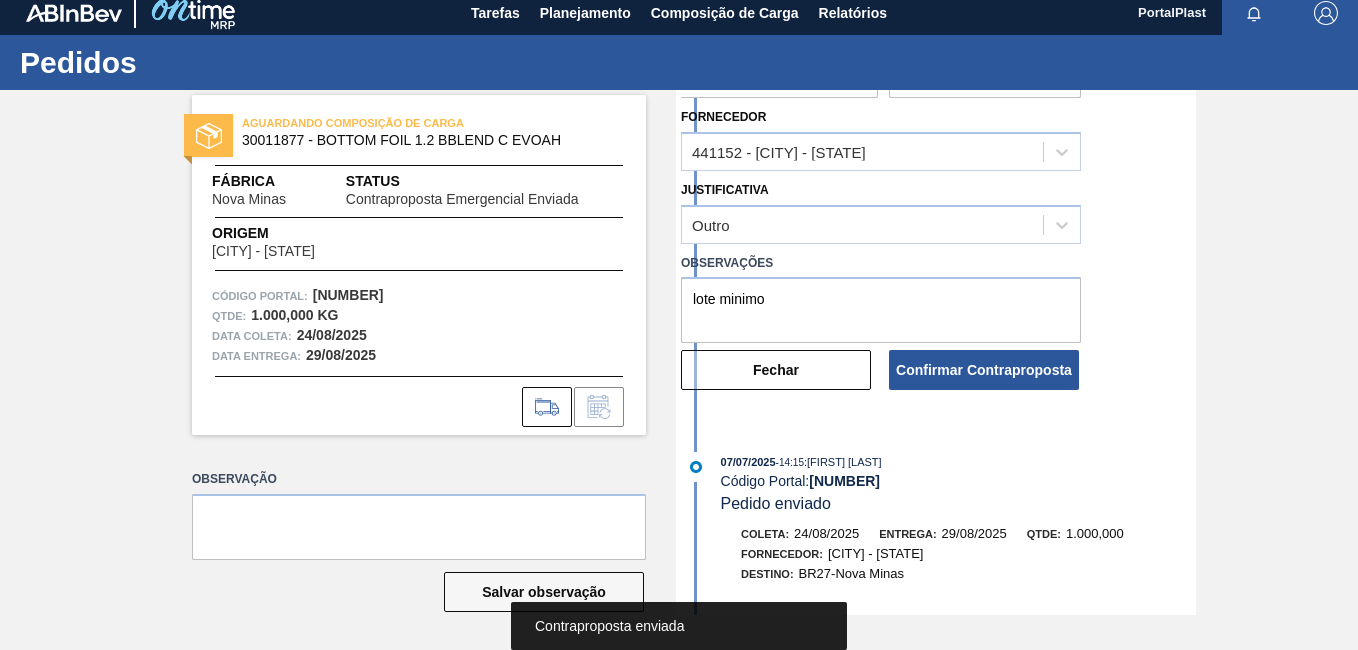scroll, scrollTop: 587, scrollLeft: 0, axis: vertical 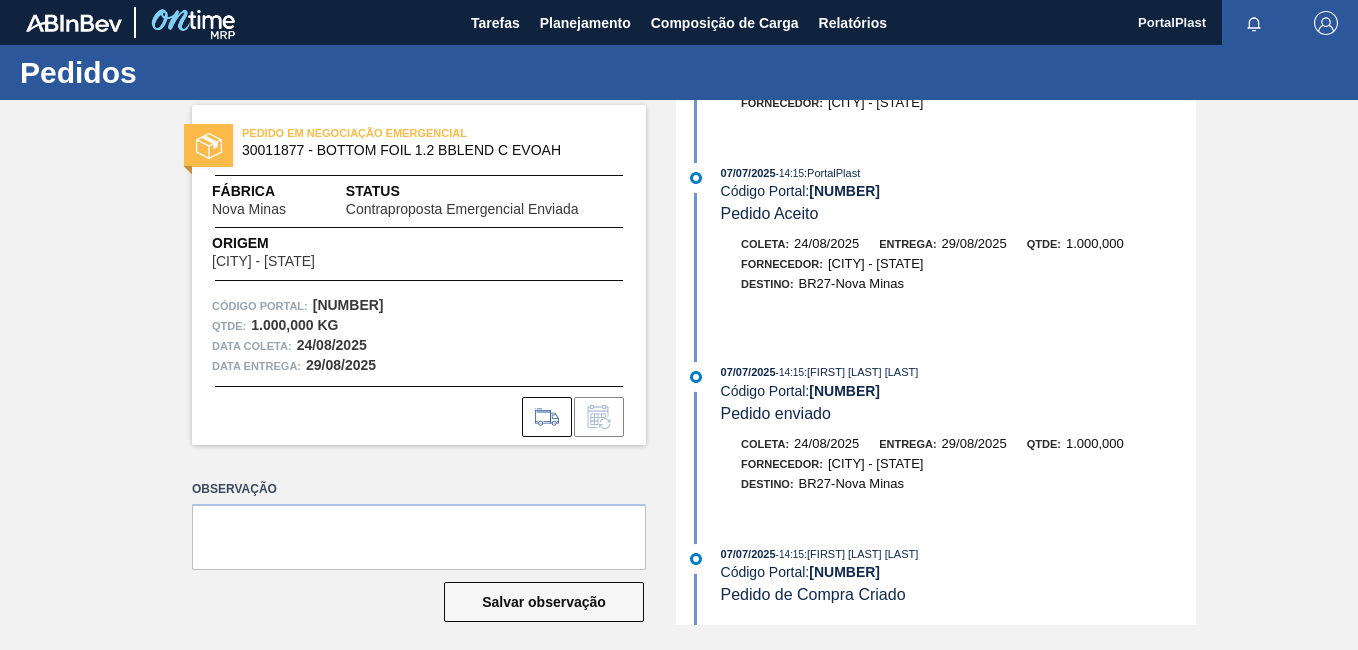 click on "Pedidos" at bounding box center [197, 72] 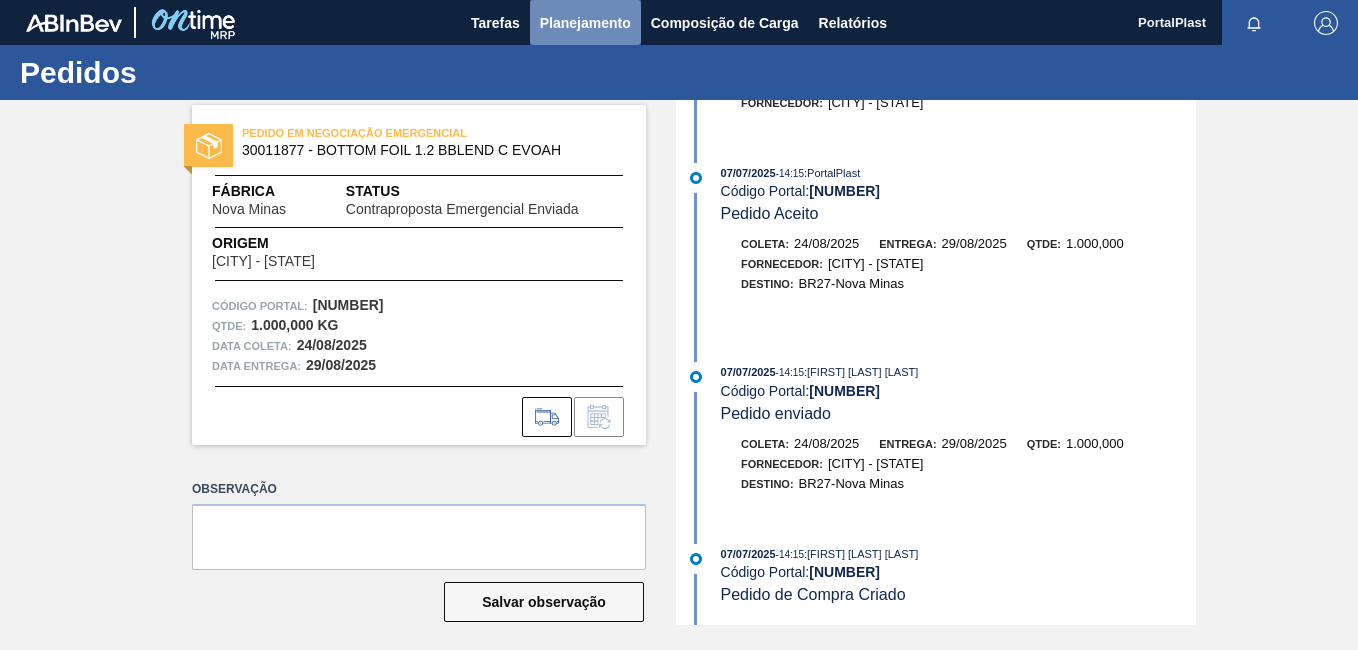click on "Planejamento" at bounding box center [585, 23] 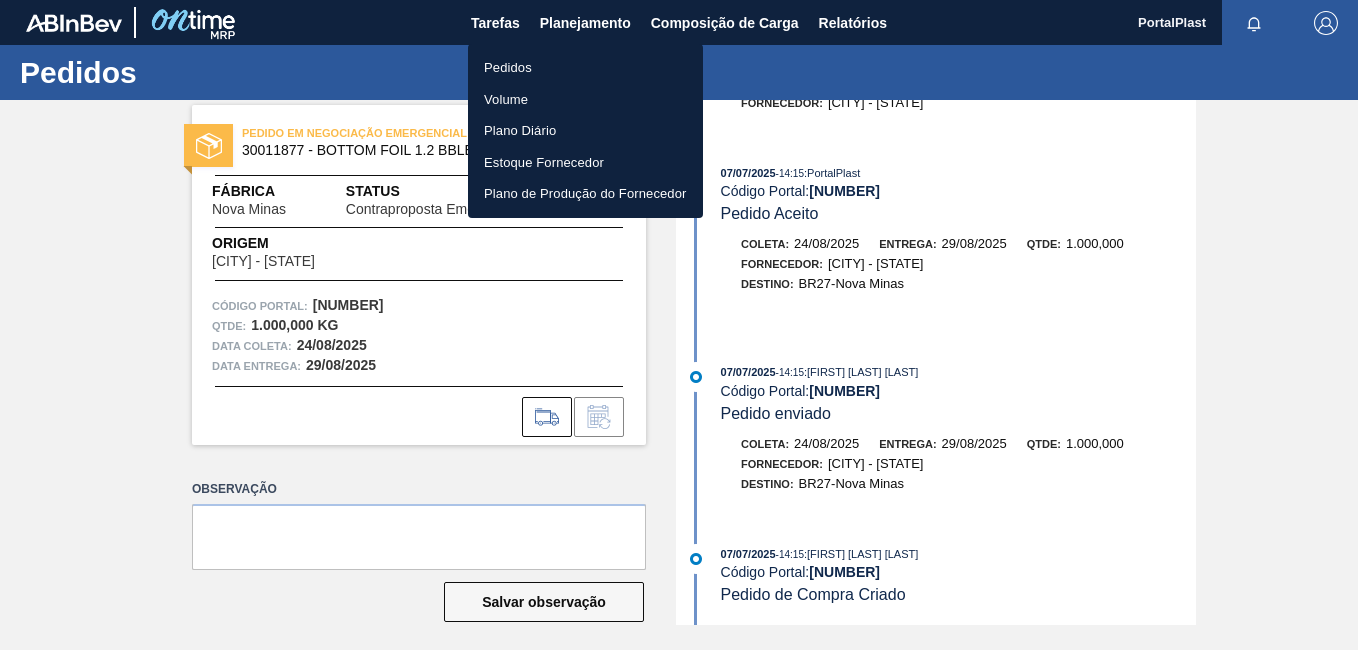 click on "Pedidos" at bounding box center (585, 68) 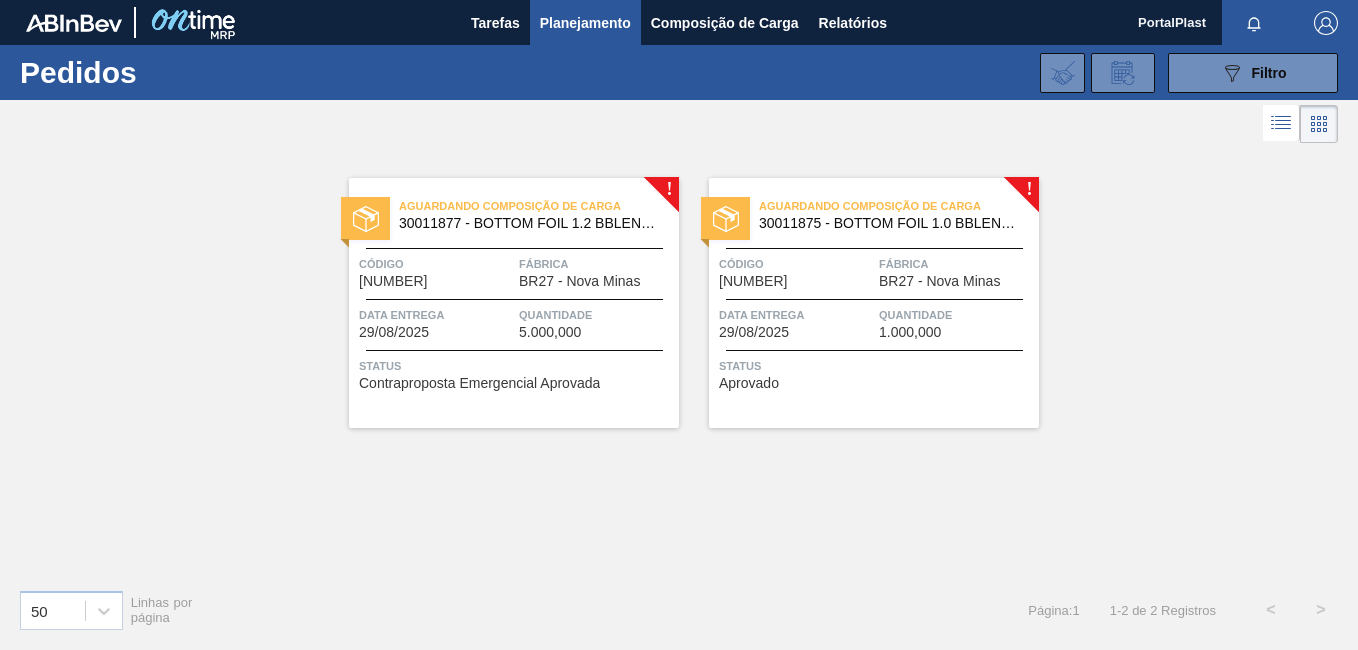 click on "Aguardando Composição de Carga 30011877 - BOTTOM FOIL 1.2 BBLEND C EVOAH Código 1984073 Fábrica BR27 - Nova Minas Data entrega [DATE] Quantidade 5.000,000 Status Contraproposta Emergencial Aprovada" at bounding box center [514, 303] 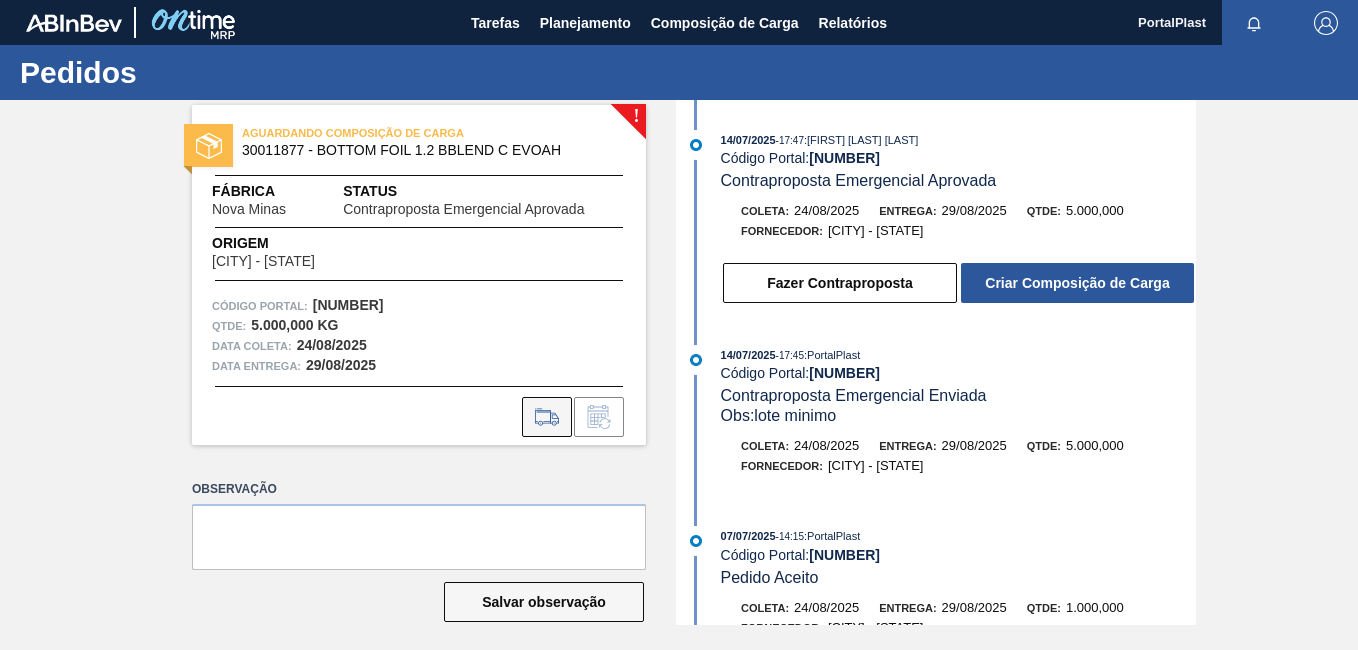 click 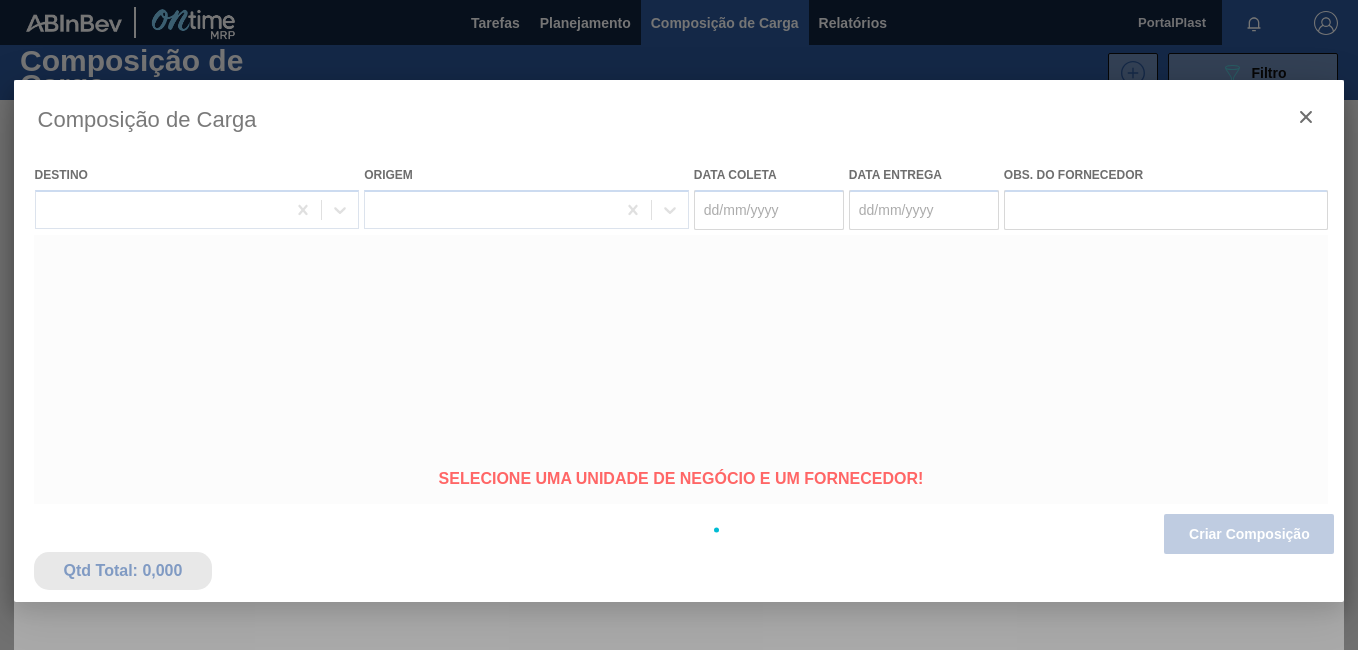 type on "24/08/2025" 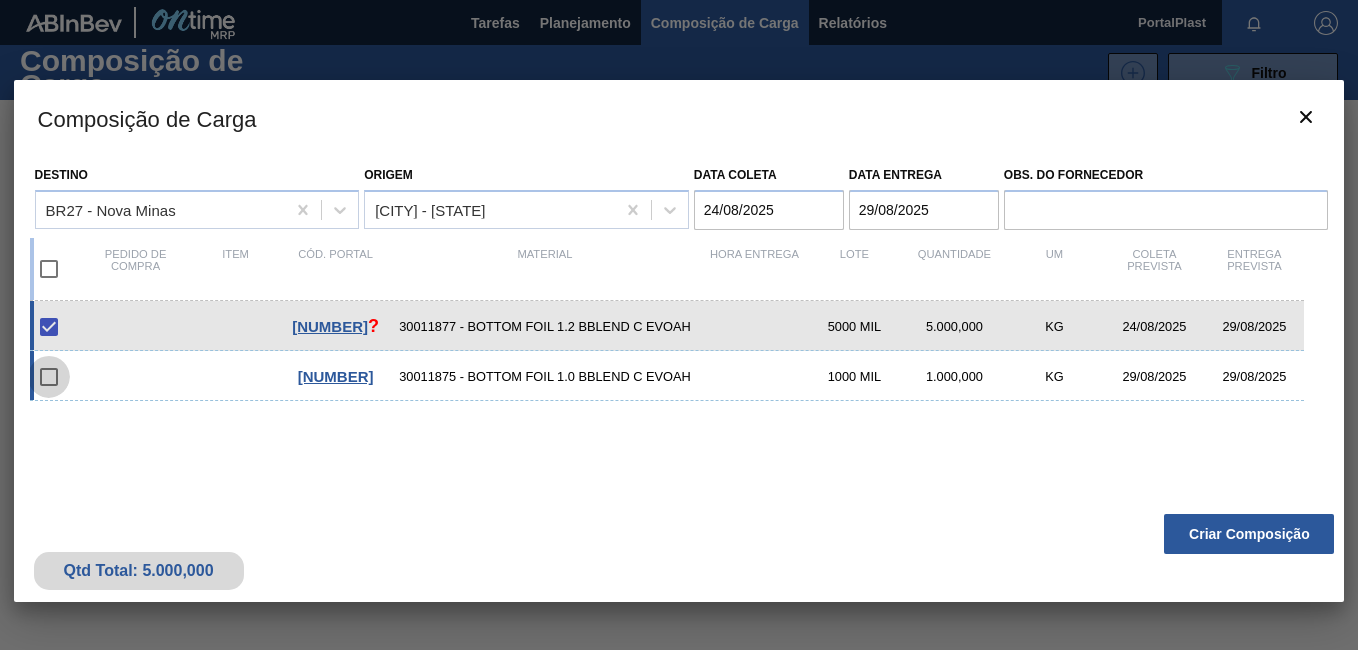 click at bounding box center (49, 377) 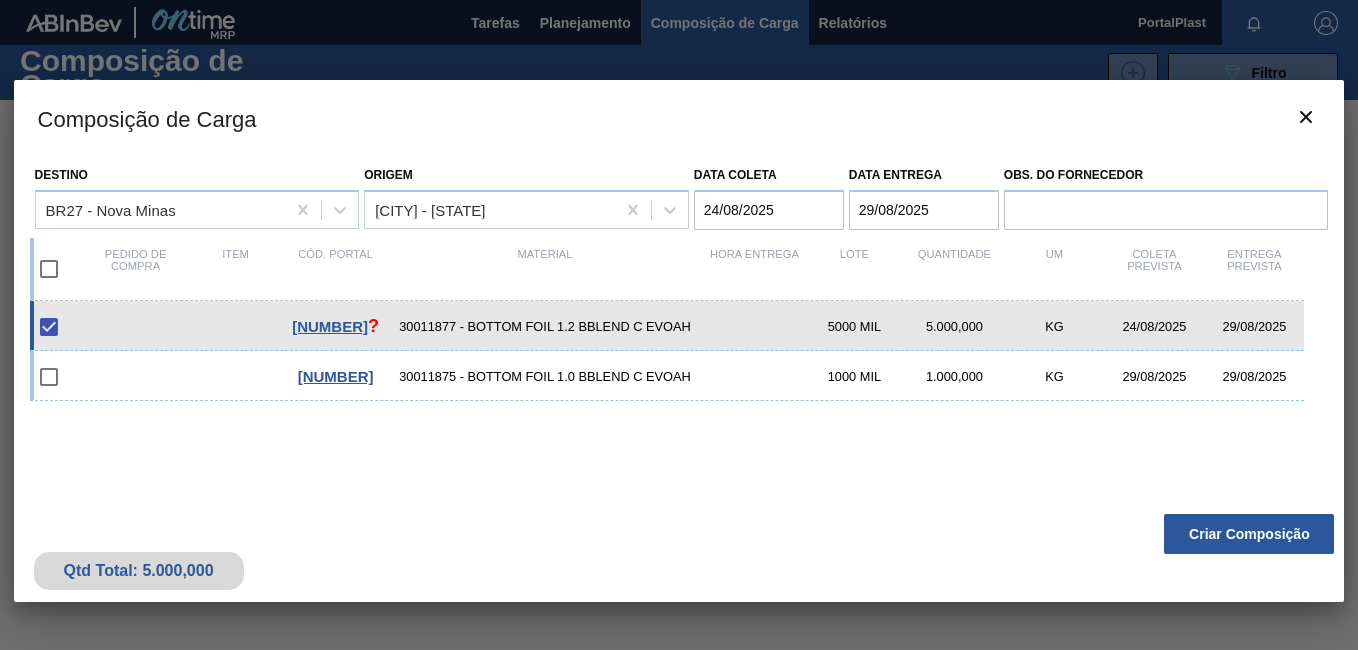 click on "?" at bounding box center (373, 326) 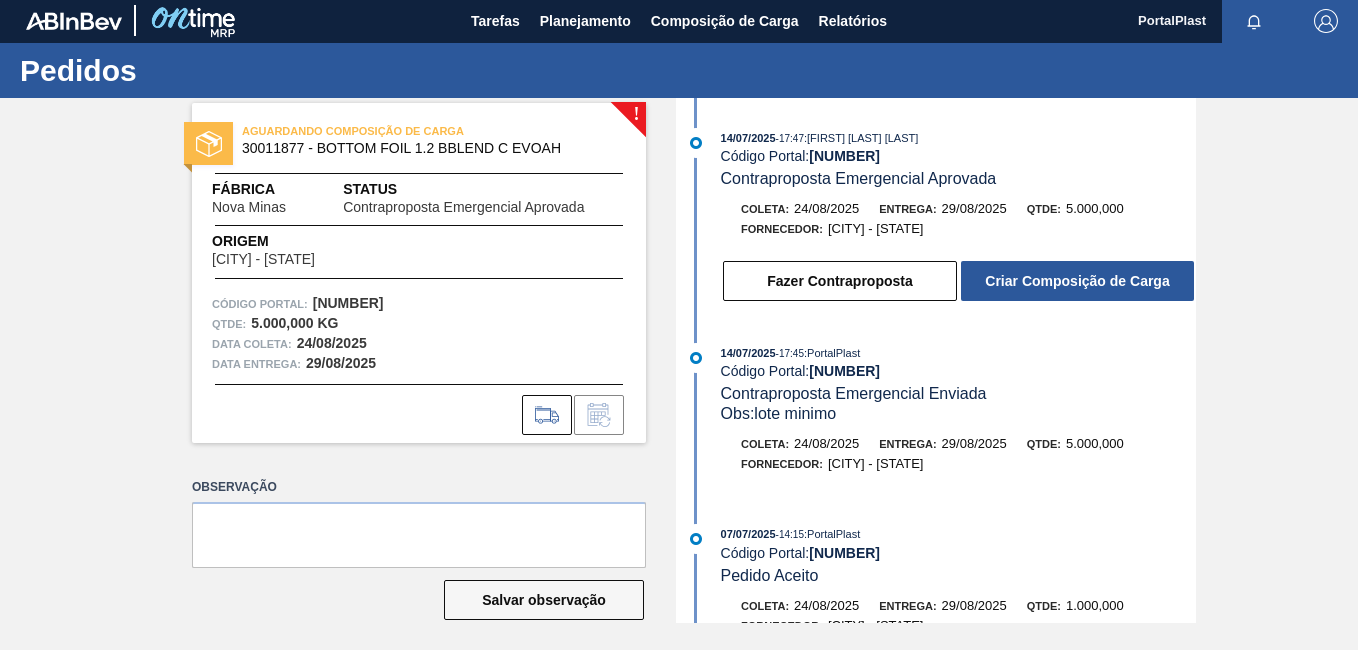 scroll, scrollTop: 0, scrollLeft: 0, axis: both 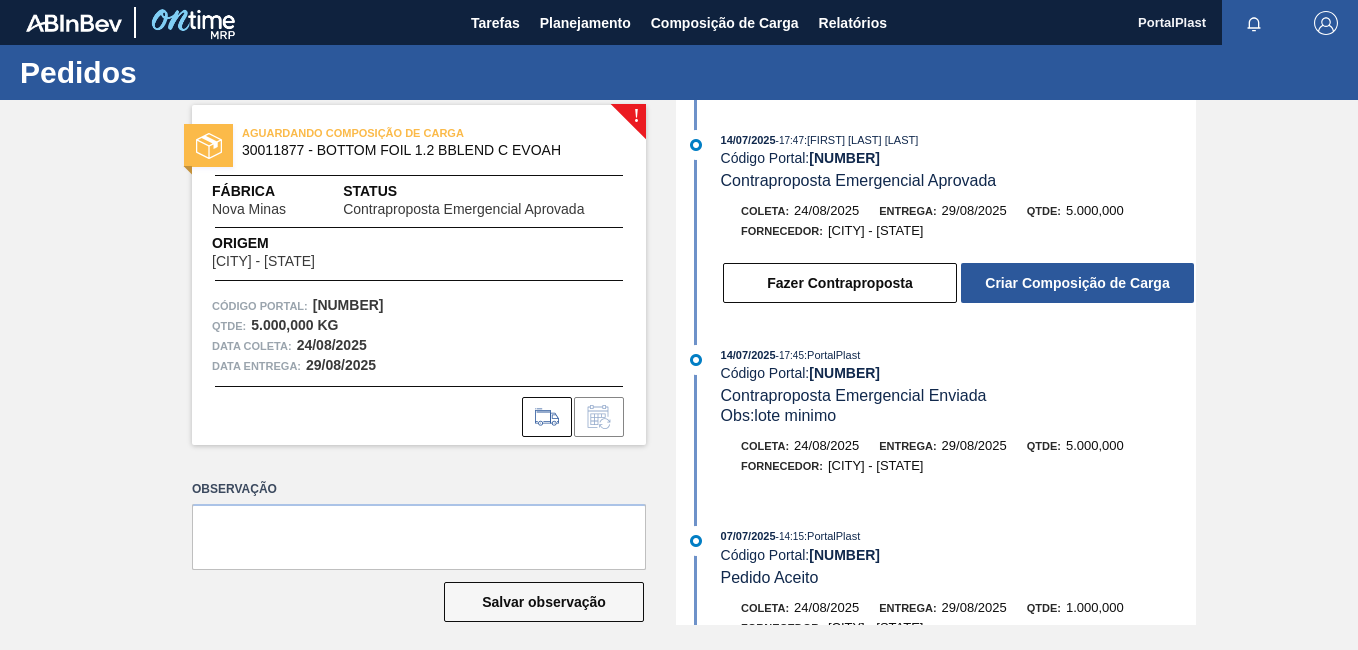 click on "Pedidos" at bounding box center (197, 72) 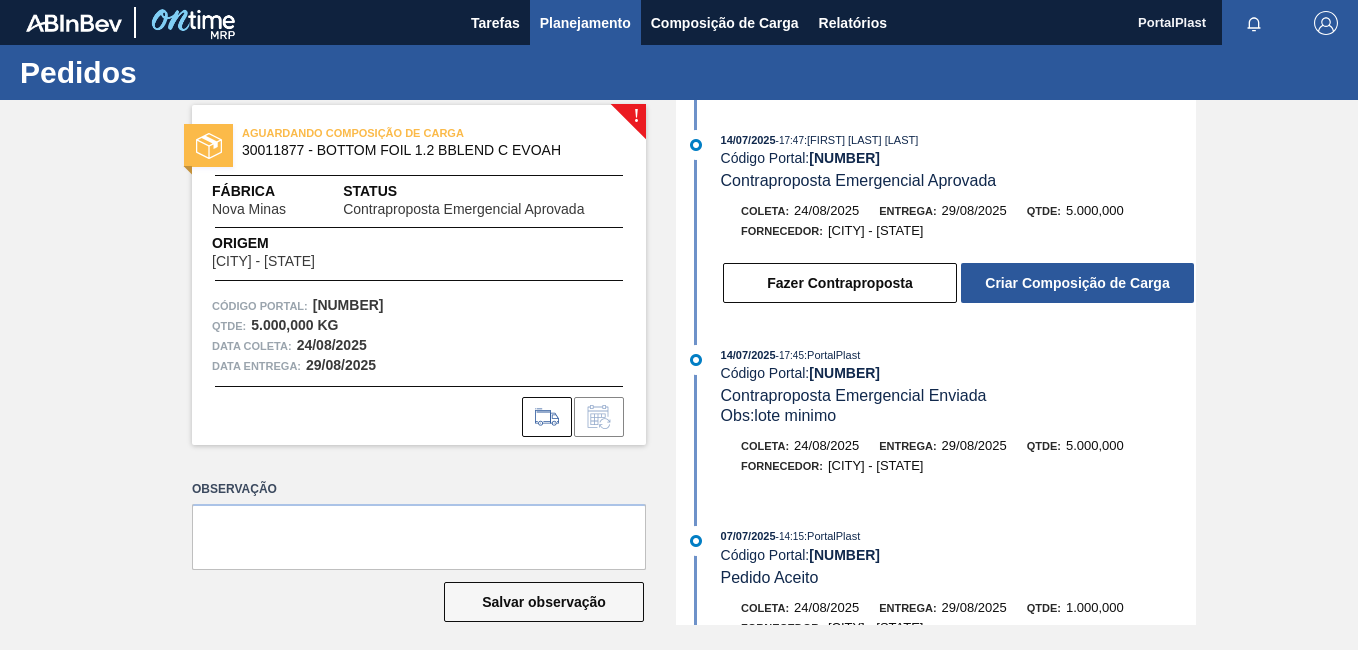 click on "Planejamento" at bounding box center (585, 23) 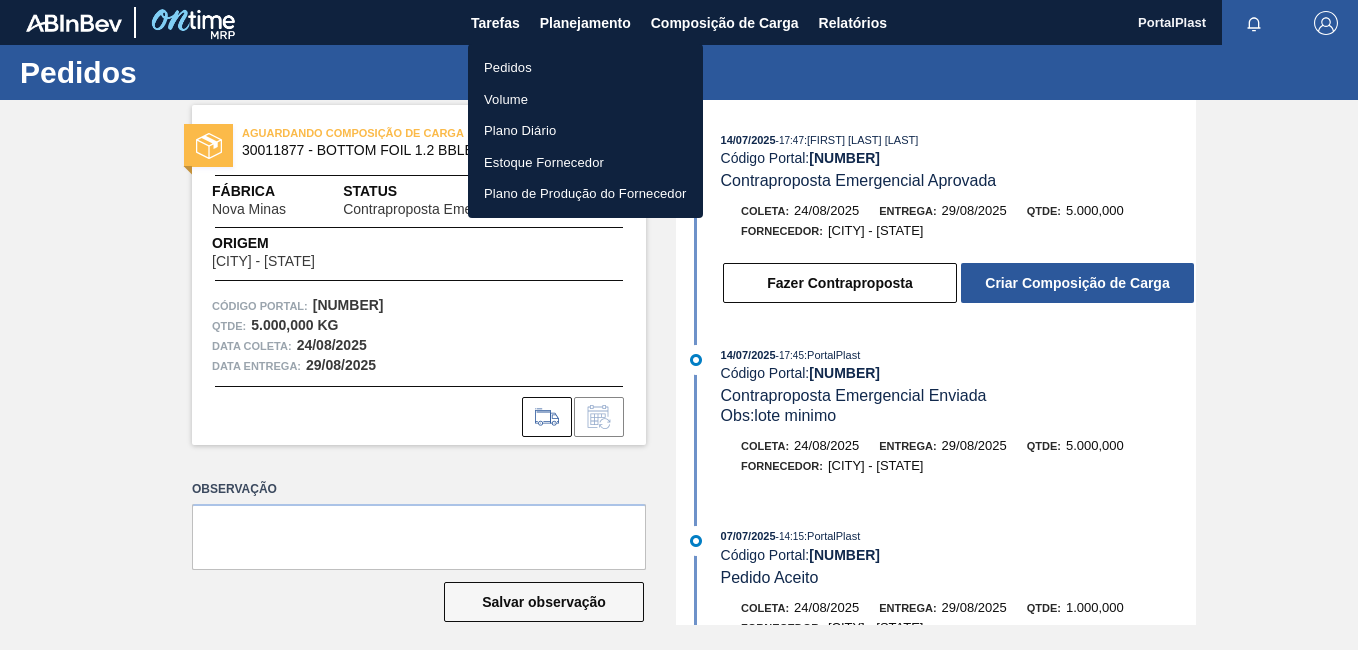 click on "Pedidos" at bounding box center (585, 68) 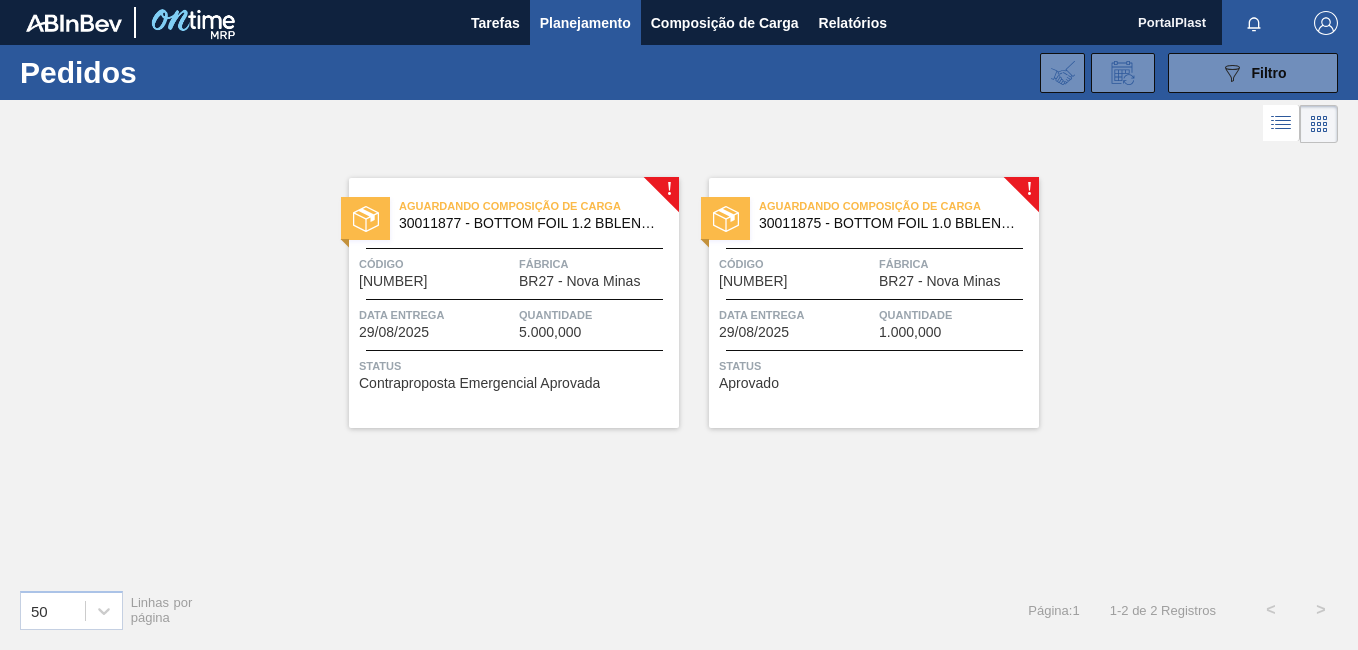 click on "Data entrega" at bounding box center (796, 315) 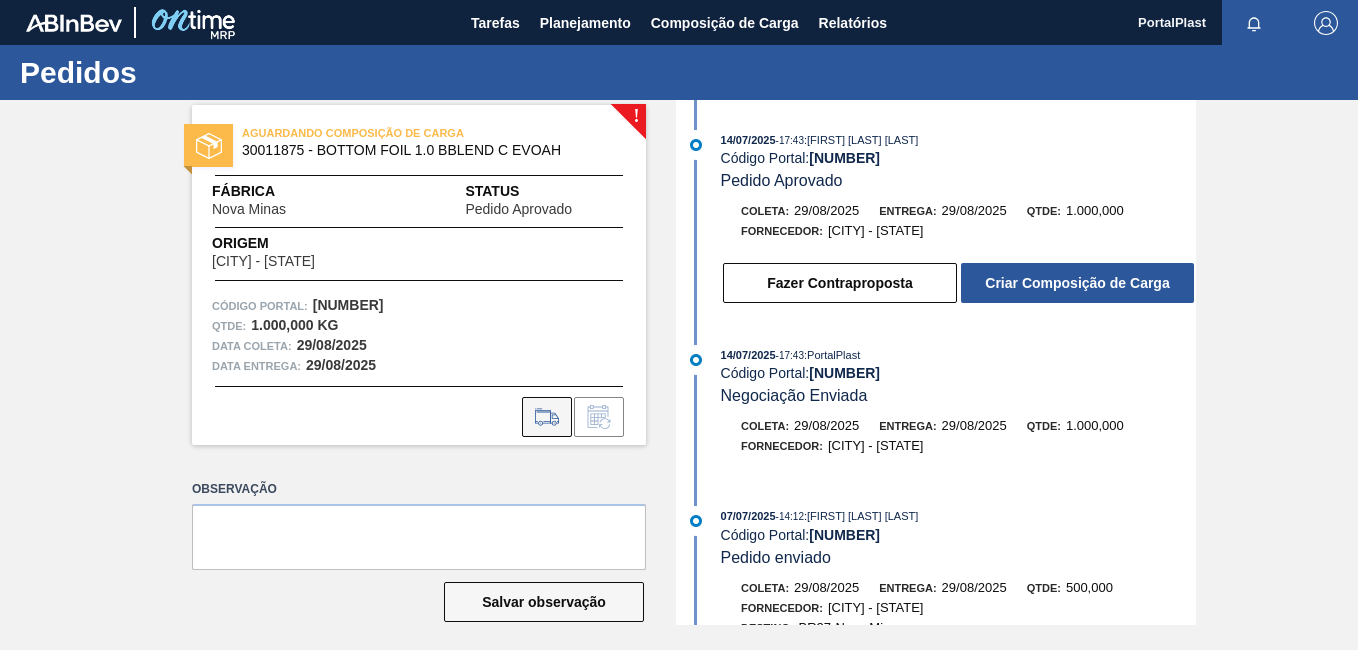 click 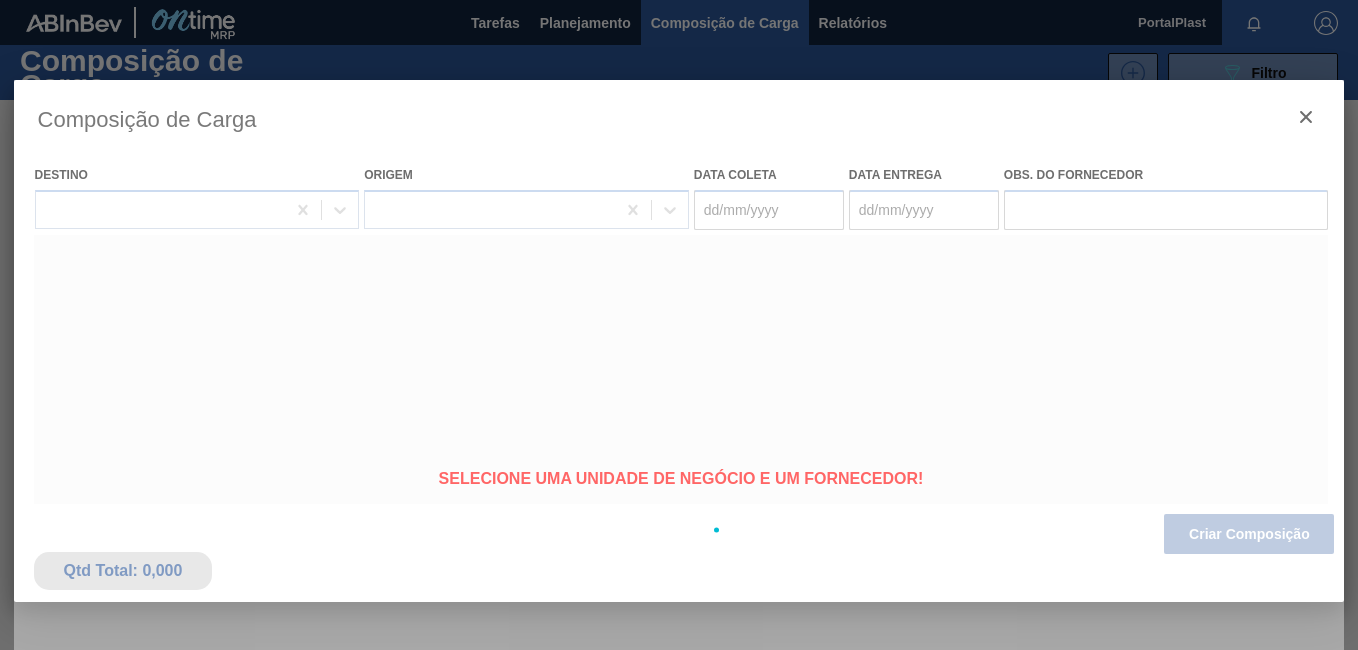 type on "29/08/2025" 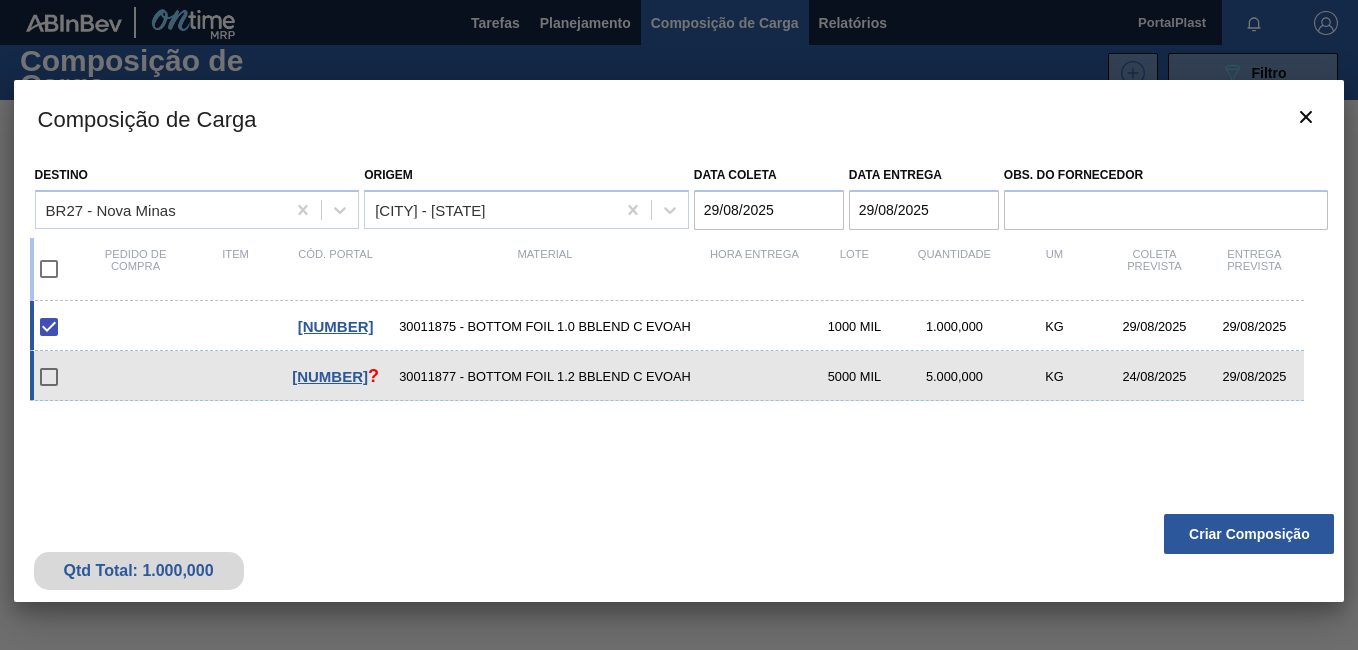 click at bounding box center [49, 377] 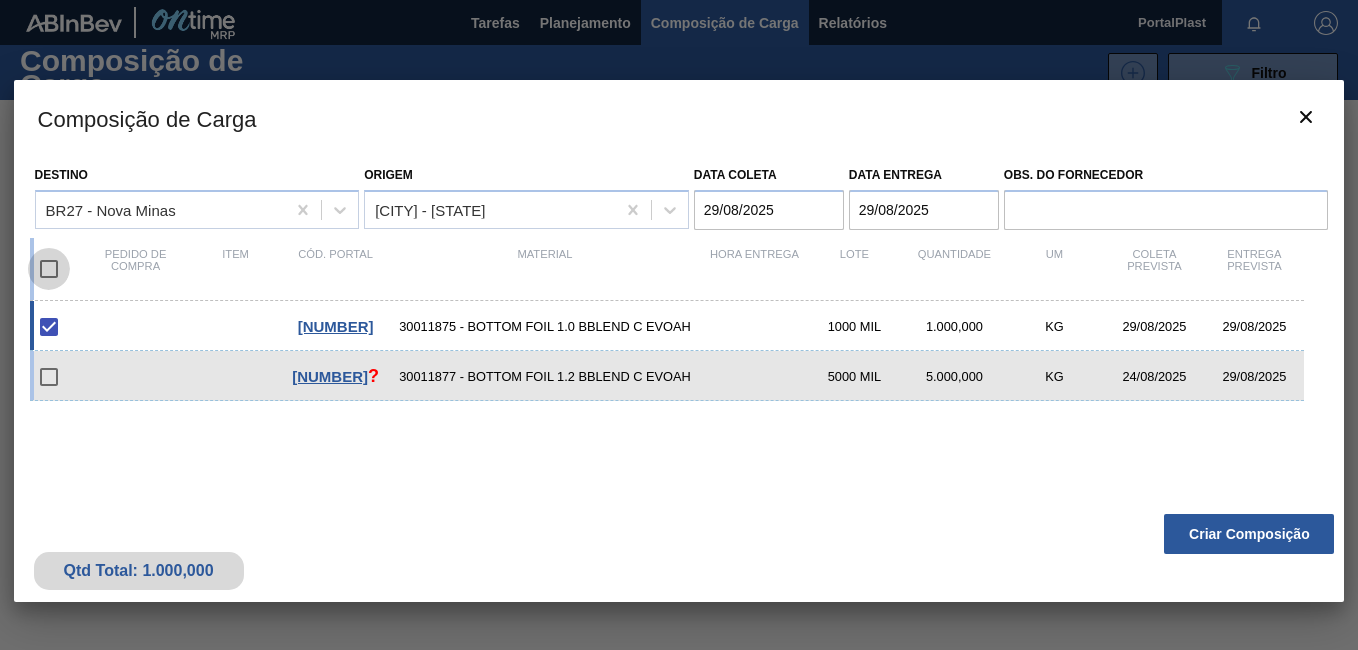 click at bounding box center [49, 269] 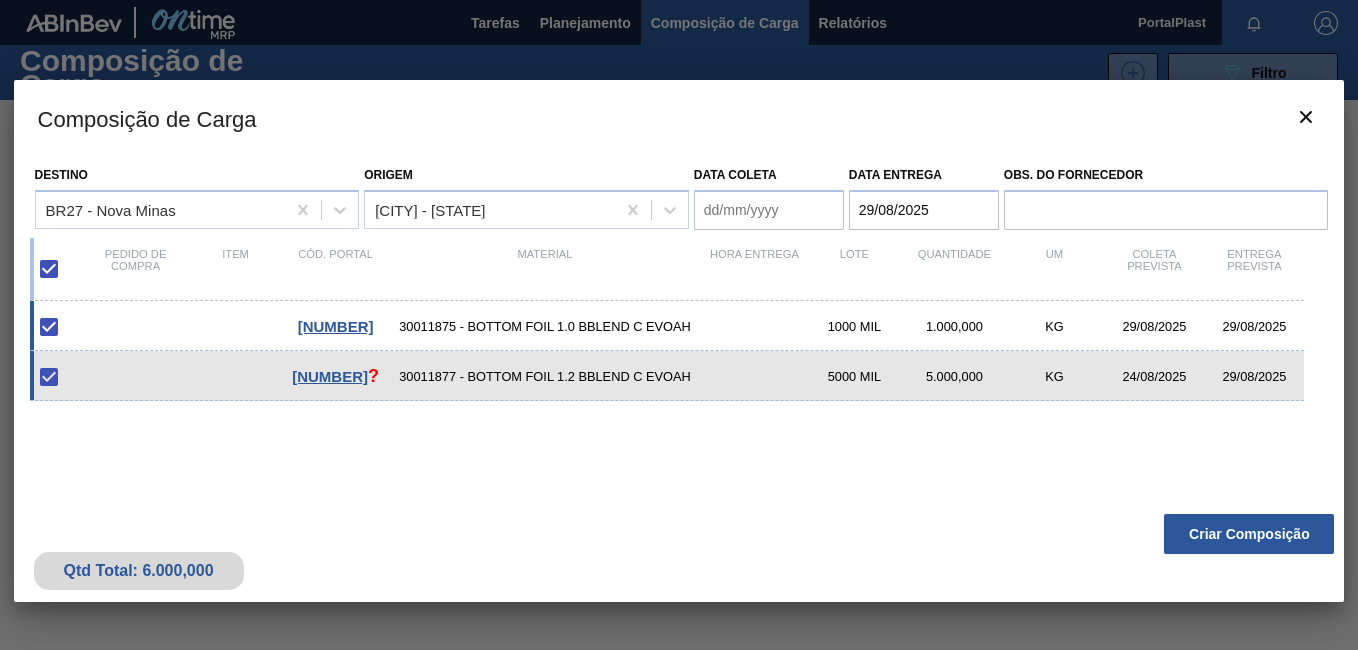 click at bounding box center (49, 269) 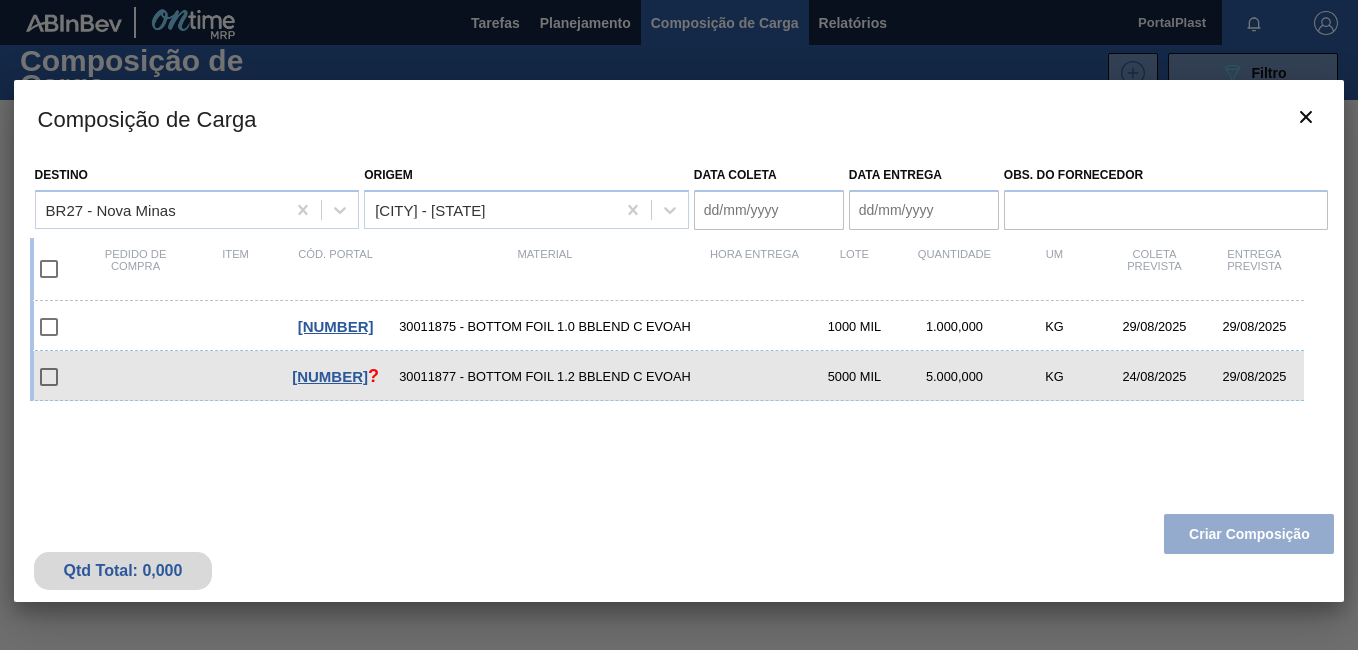 click at bounding box center (49, 269) 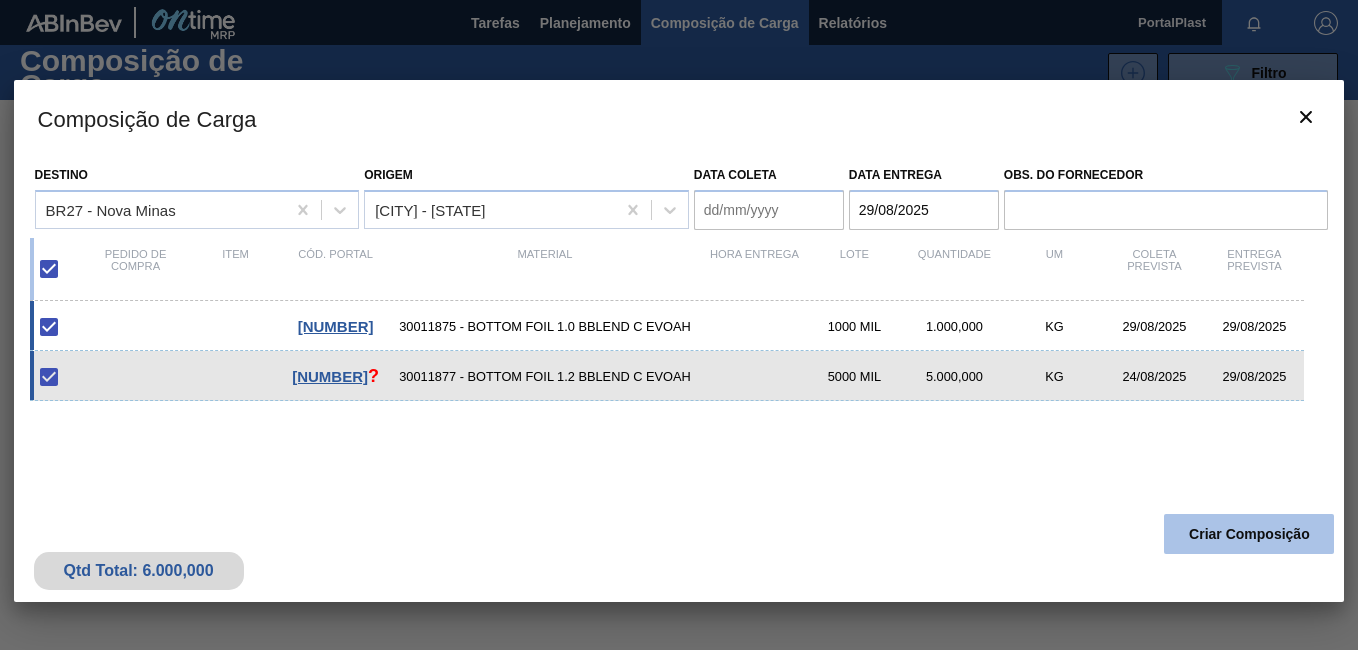 click on "Criar Composição" at bounding box center (1249, 534) 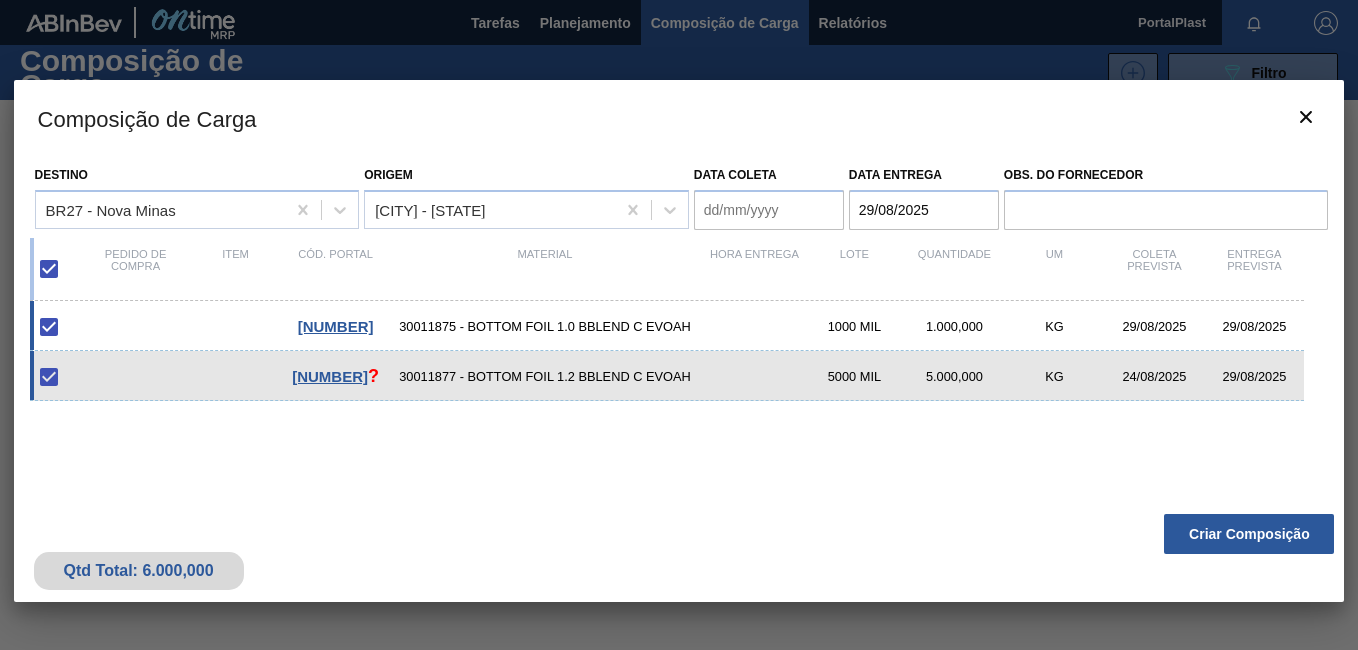 click on "?" at bounding box center [373, 376] 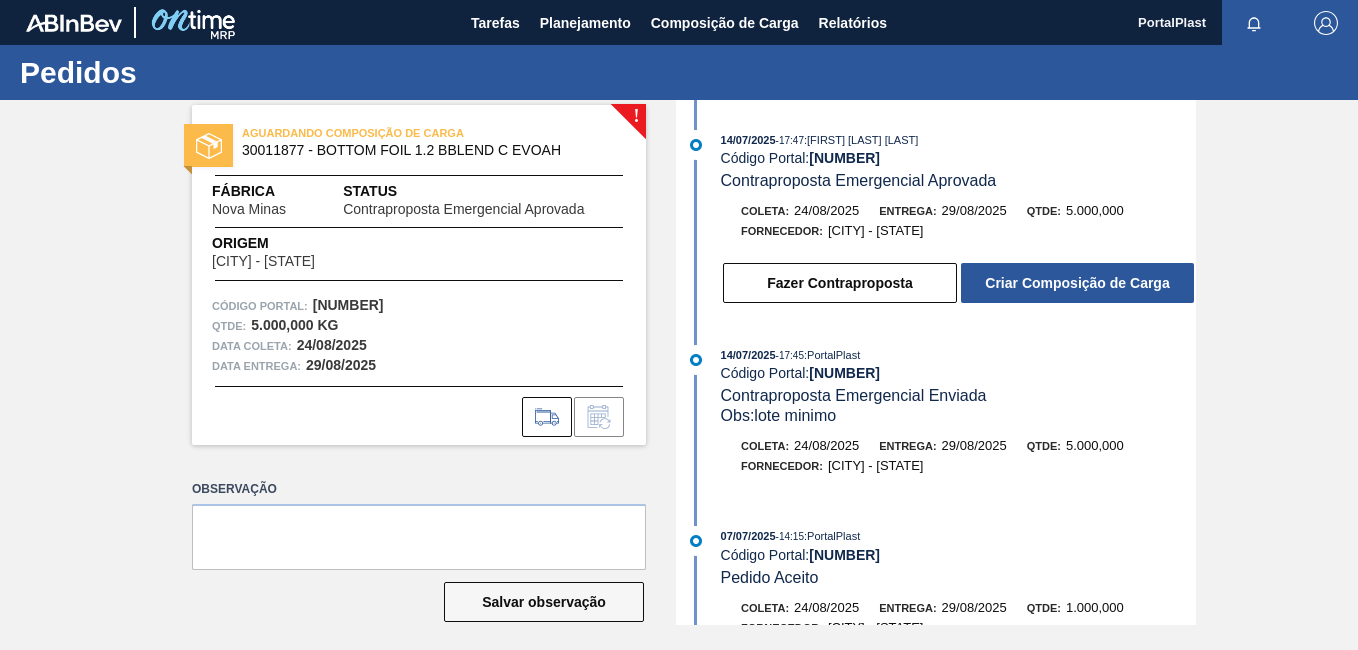 click on "AGUARDANDO COMPOSIÇÃO DE CARGA 30011877 - BOTTOM FOIL 1.2 BBLEND C EVOAH Fábrica Nova Minas Status Contraproposta Emergencial Aprovada Origem Juiz de Fora - MG   Código Portal:  1984073 Qtde : 5.000,000 KG Data coleta: 24/08/2025 Data entrega: 29/08/2025" at bounding box center (419, 275) 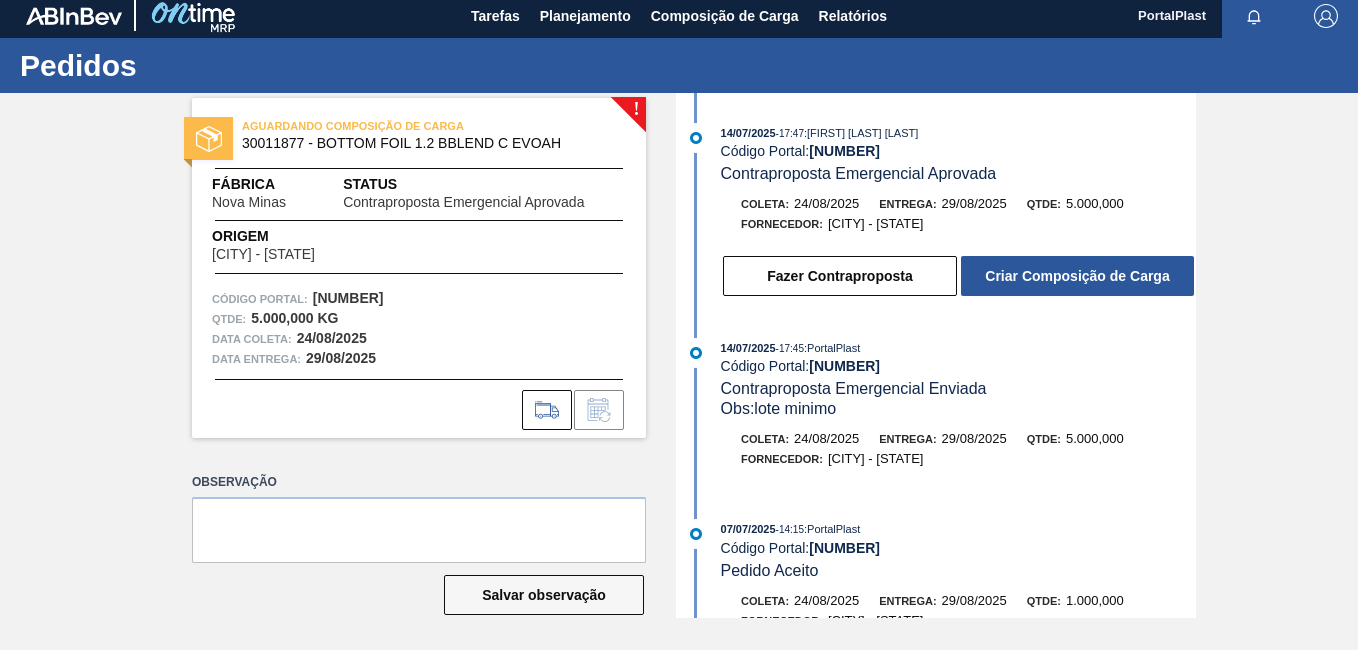 scroll, scrollTop: 10, scrollLeft: 0, axis: vertical 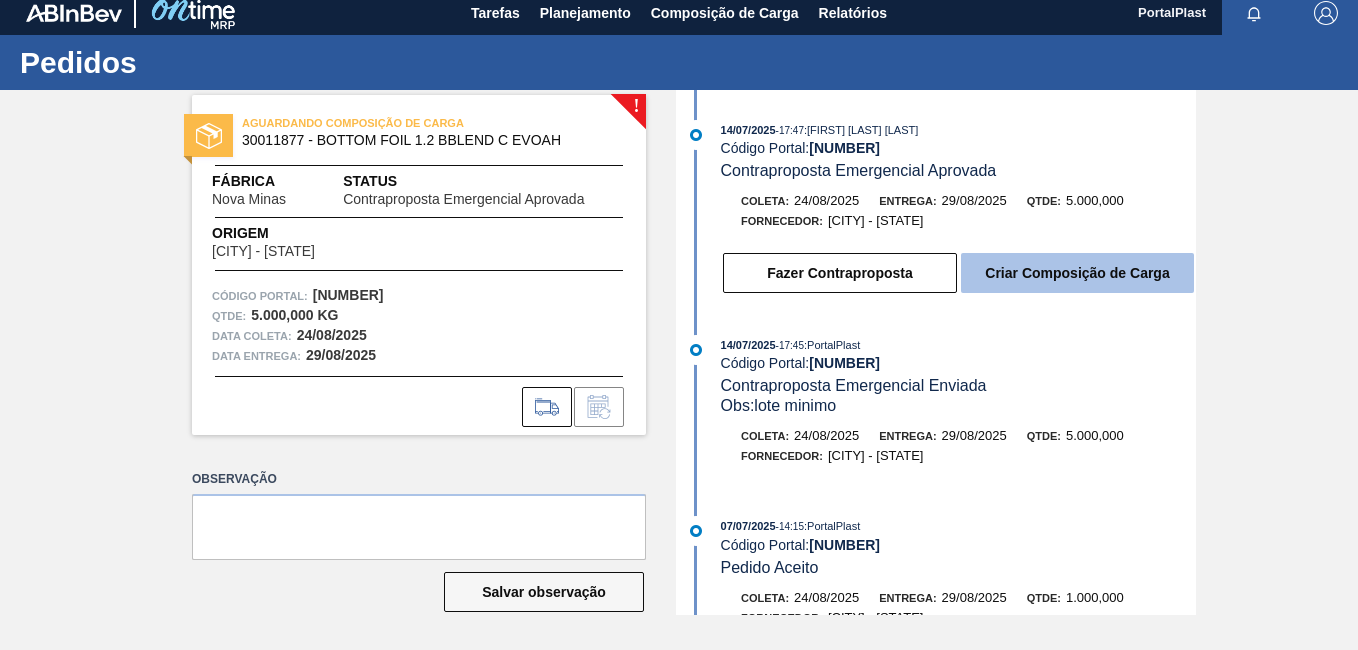 click on "Criar Composição de Carga" at bounding box center (1077, 273) 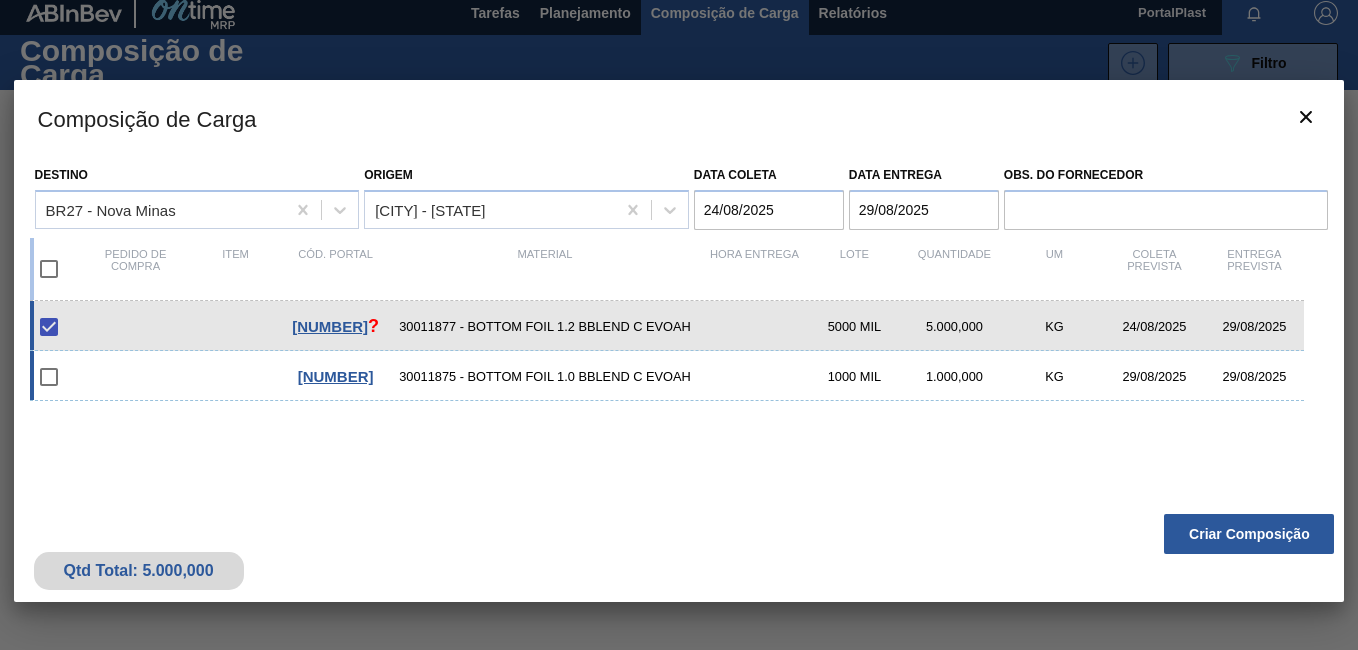 click at bounding box center (49, 377) 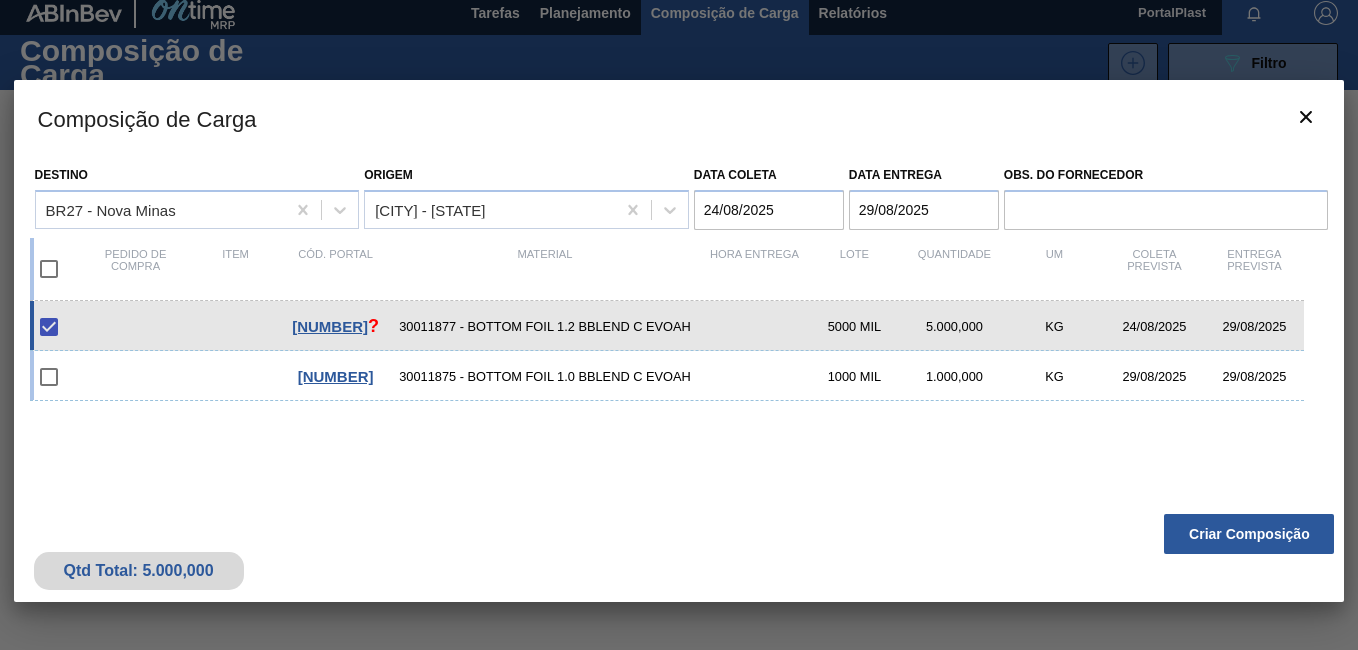 click at bounding box center (49, 269) 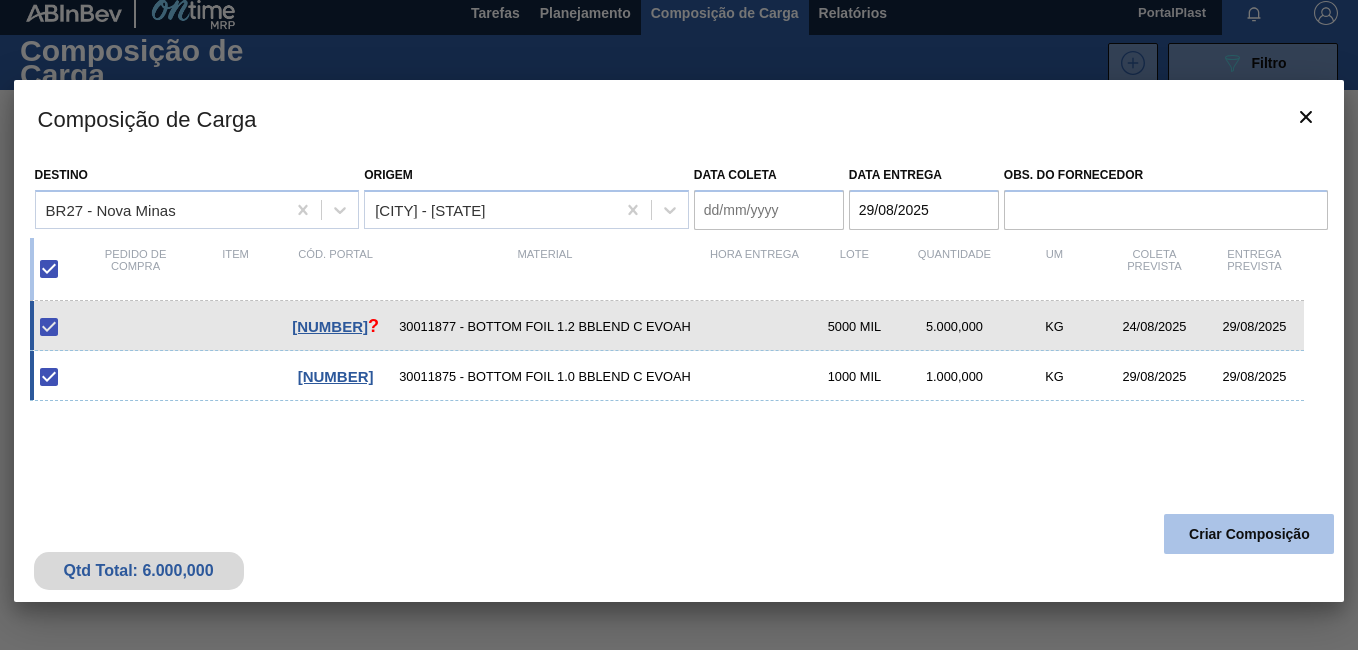 click on "Criar Composição" at bounding box center (1249, 534) 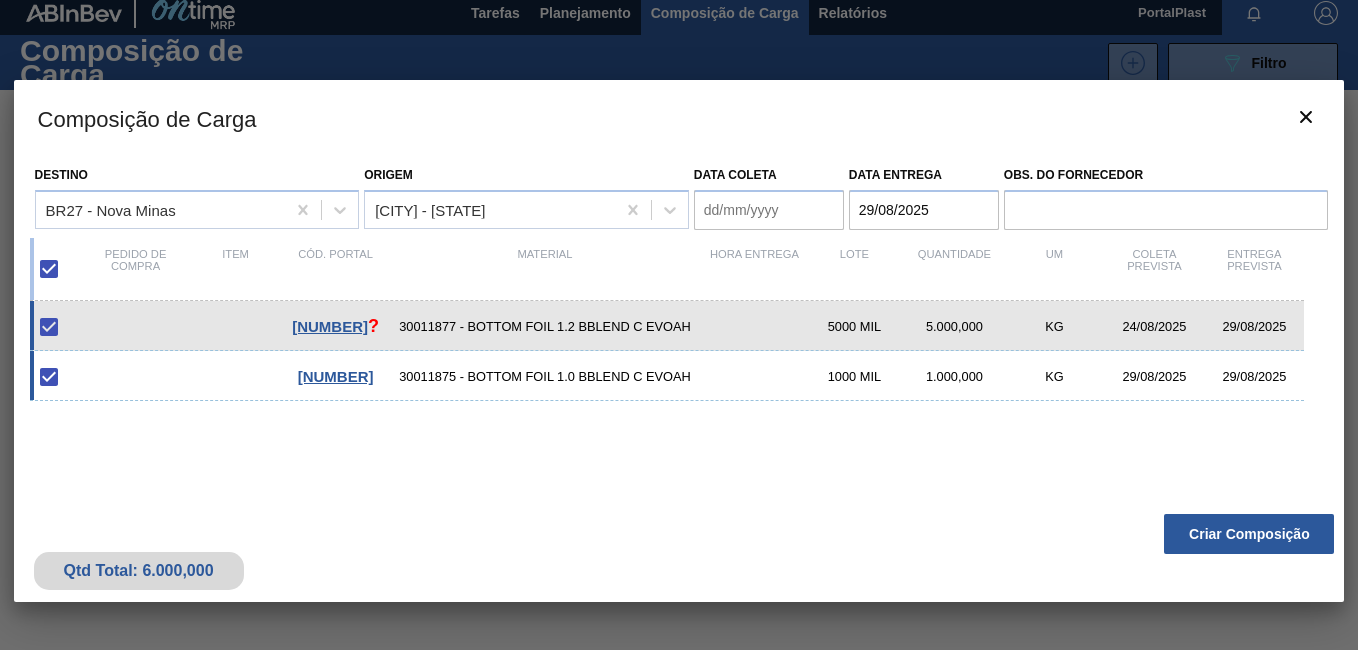 click on "?" at bounding box center (373, 326) 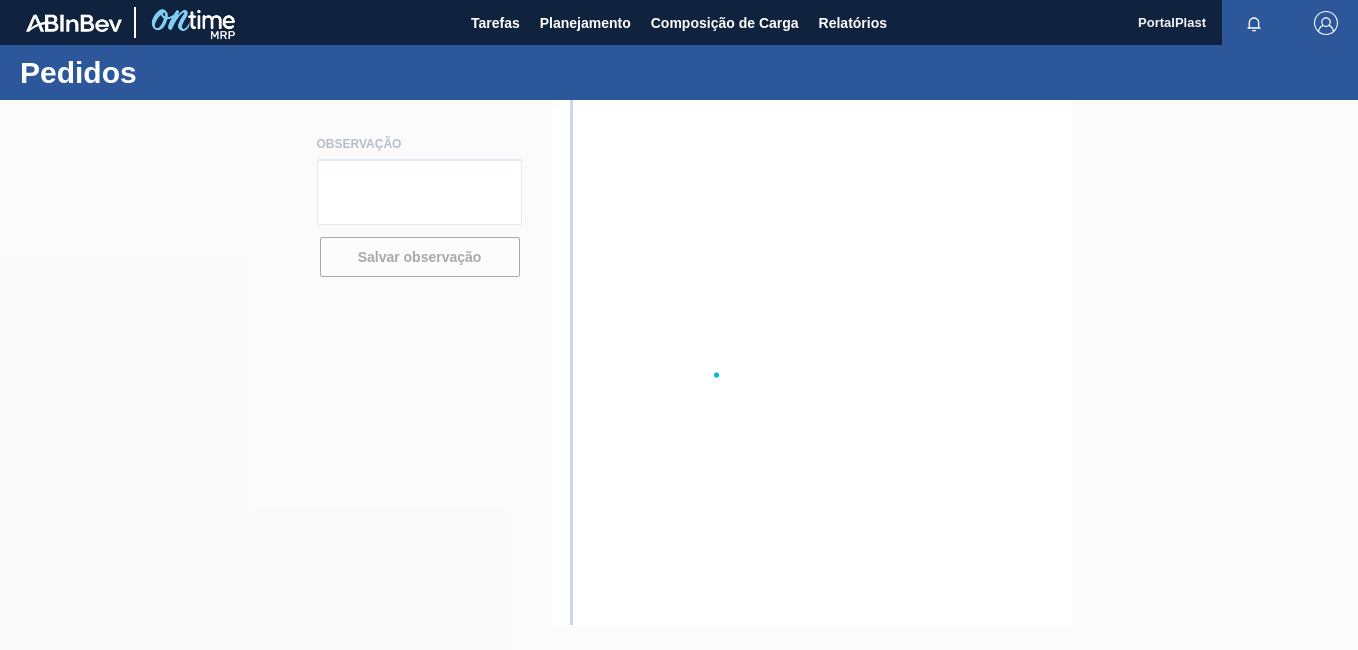 scroll, scrollTop: 0, scrollLeft: 0, axis: both 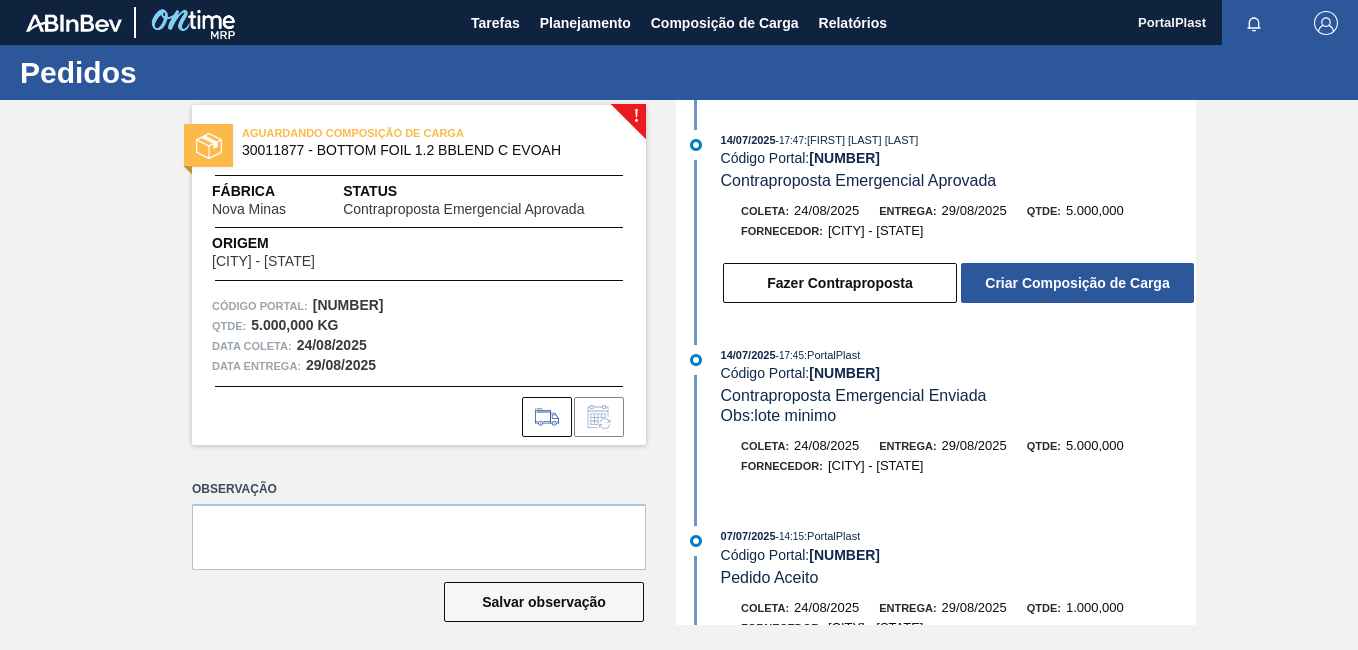 click on "AGUARDANDO COMPOSIÇÃO DE CARGA 30011877 - BOTTOM FOIL 1.2 BBLEND C EVOAH Fábrica Nova Minas Status Contraproposta Emergencial Aprovada Origem Juiz de Fora - MG   Código Portal:  1984073 Qtde : 5.000,000 KG Data coleta: 24/08/2025 Data entrega: 29/08/2025" at bounding box center (419, 275) 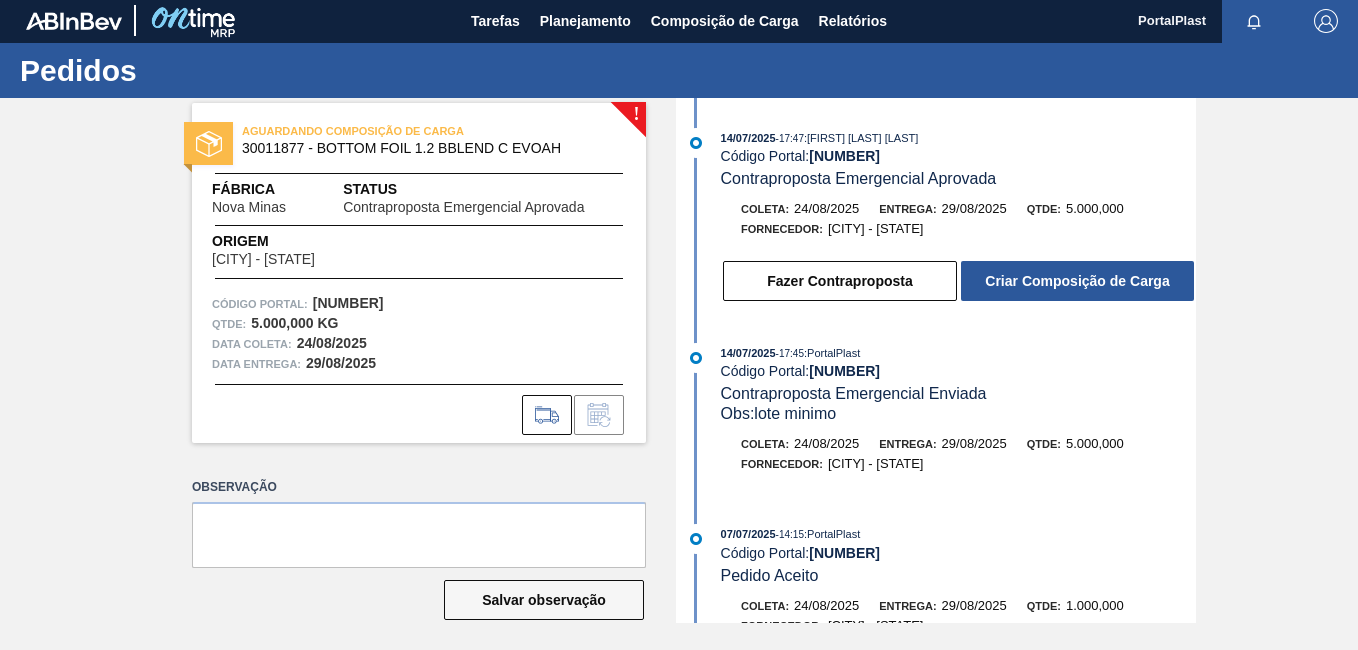 scroll, scrollTop: 0, scrollLeft: 0, axis: both 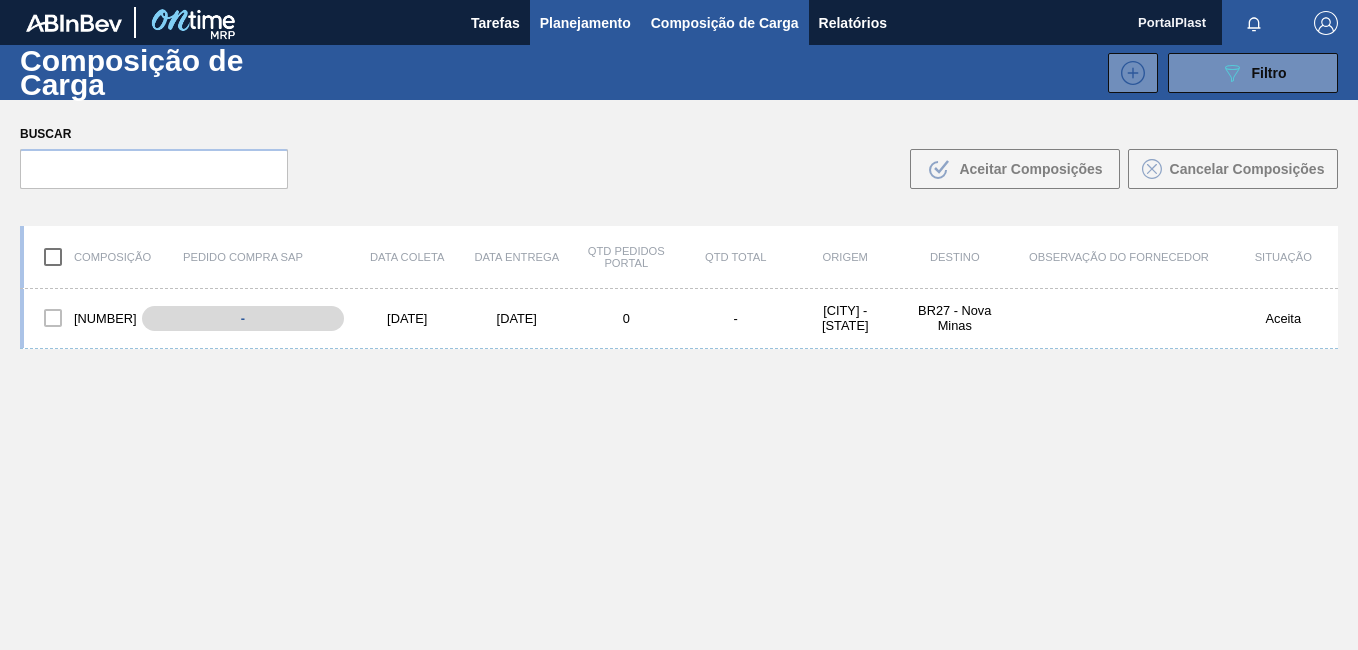 click on "Planejamento" at bounding box center (585, 23) 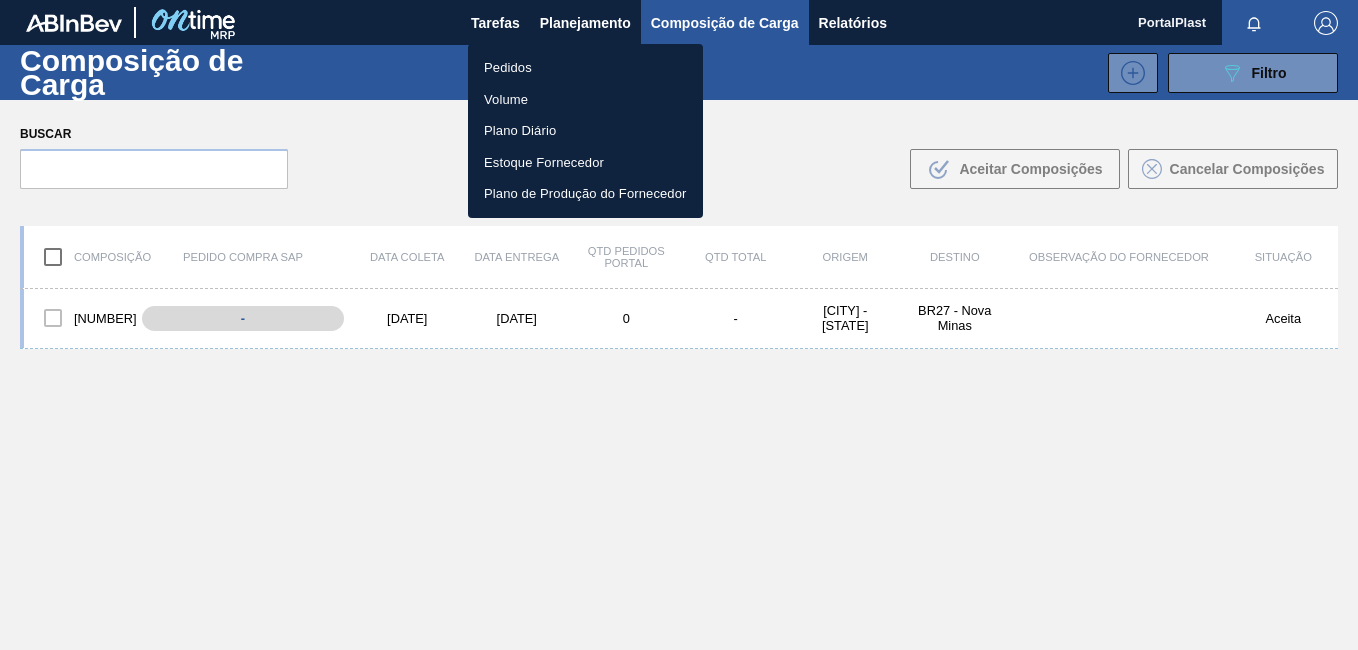 click on "Pedidos" at bounding box center (585, 68) 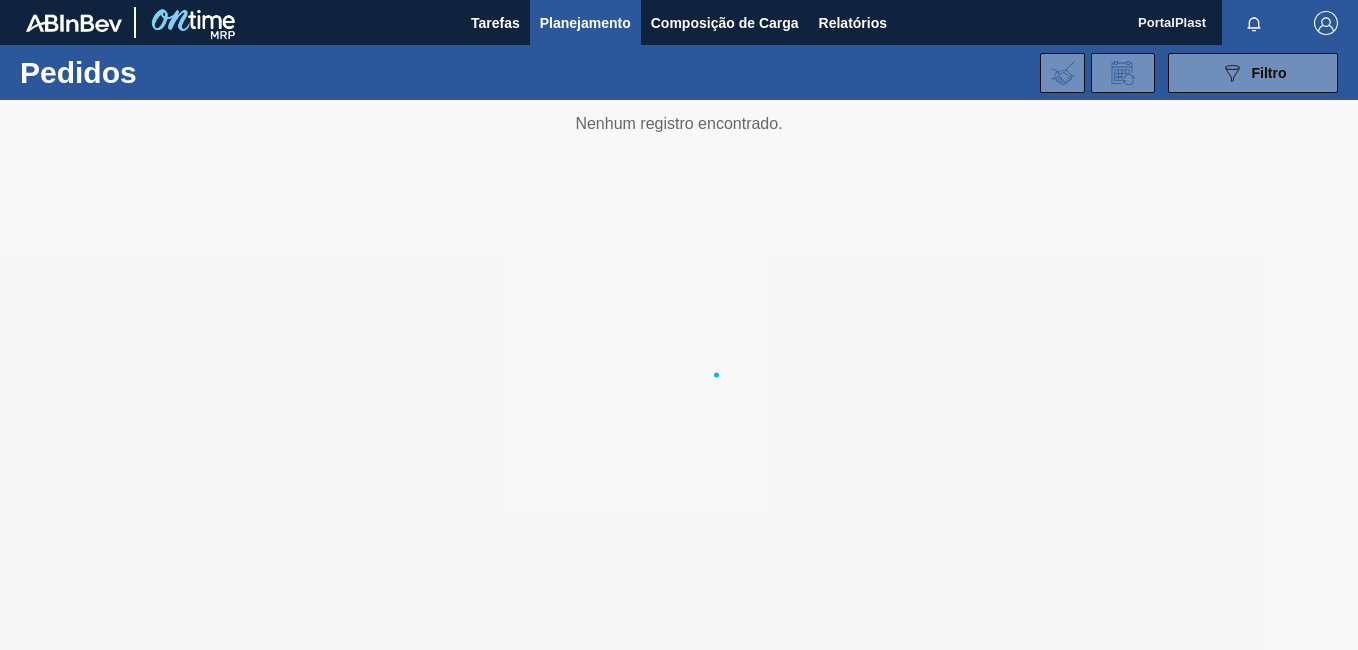 scroll, scrollTop: 0, scrollLeft: 0, axis: both 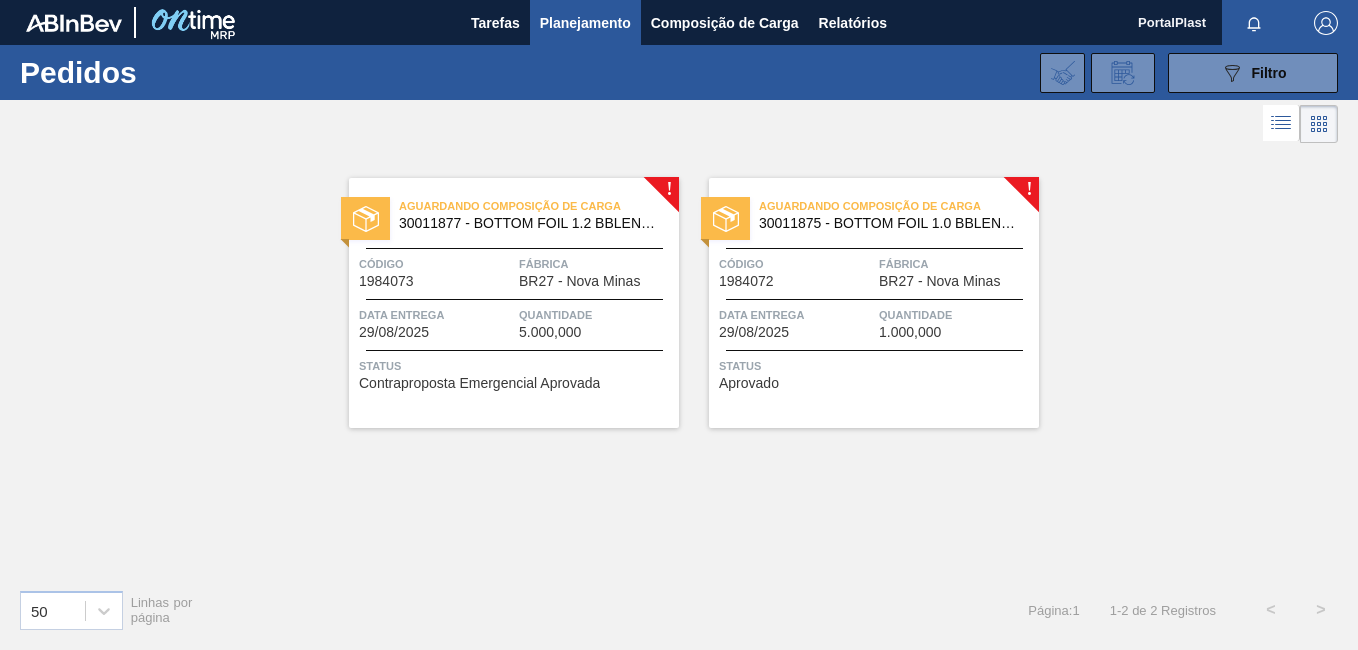 click on "Aguardando Composição de Carga 30011877 - BOTTOM FOIL 1.2 BBLEND C EVOAH Código 1984073 Fábrica BR27 - Nova Minas Data entrega [DATE] Quantidade 5.000,000 Status Contraproposta Emergencial Aprovada" at bounding box center [514, 303] 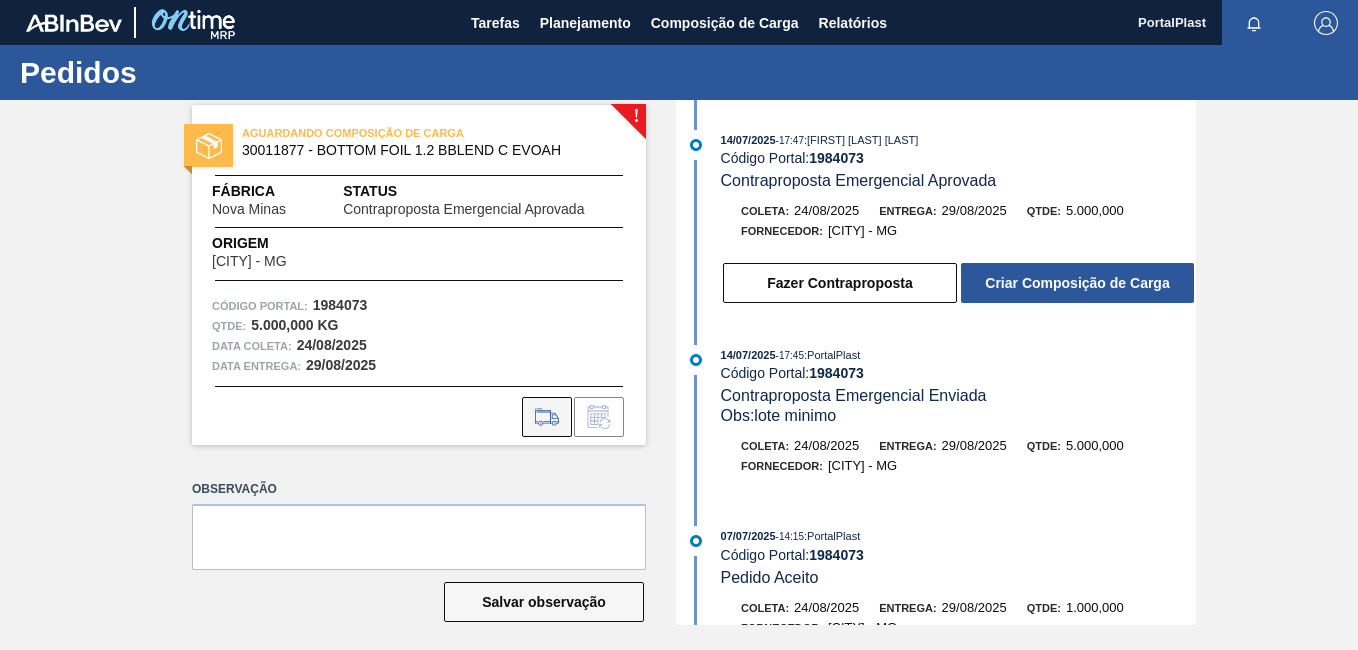 click 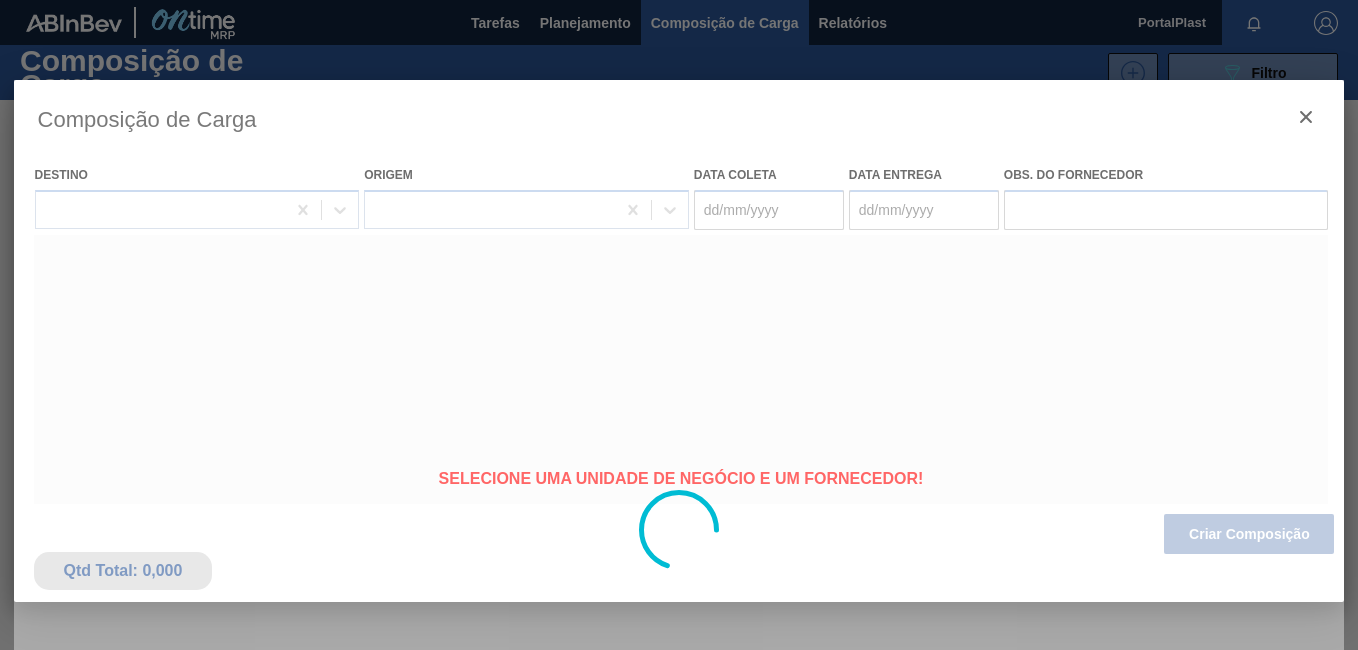 type on "24/08/2025" 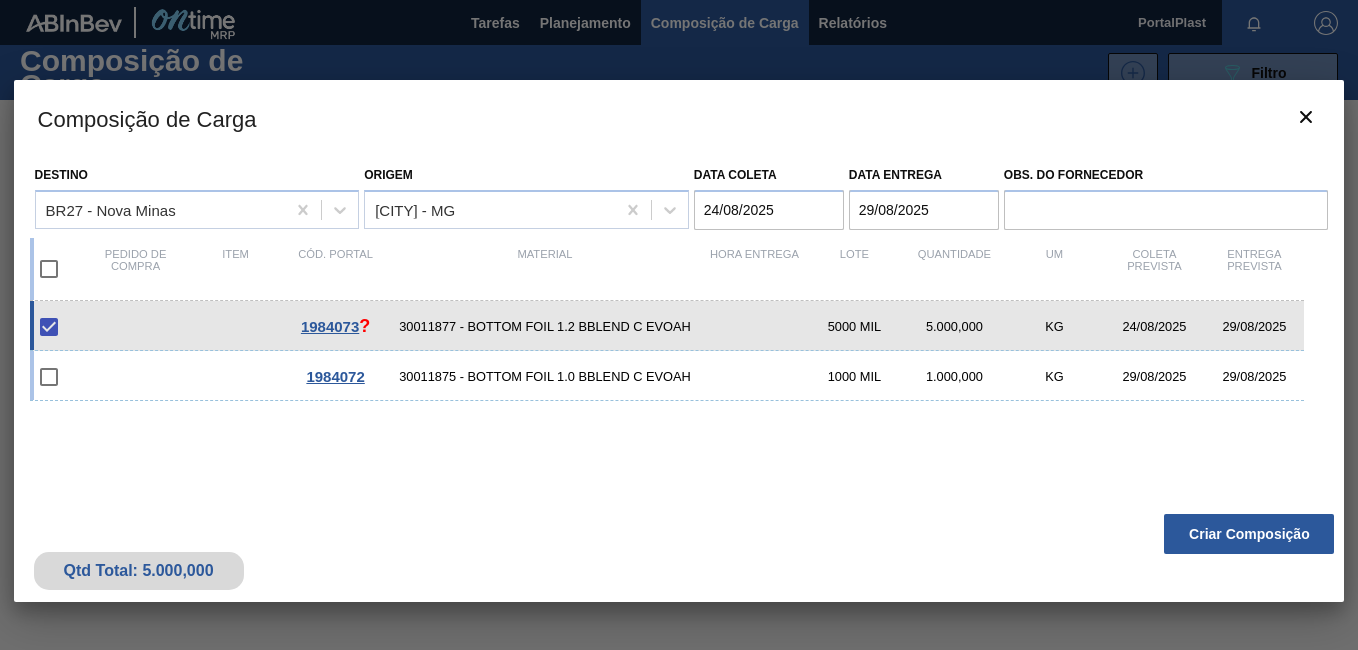 click at bounding box center (49, 269) 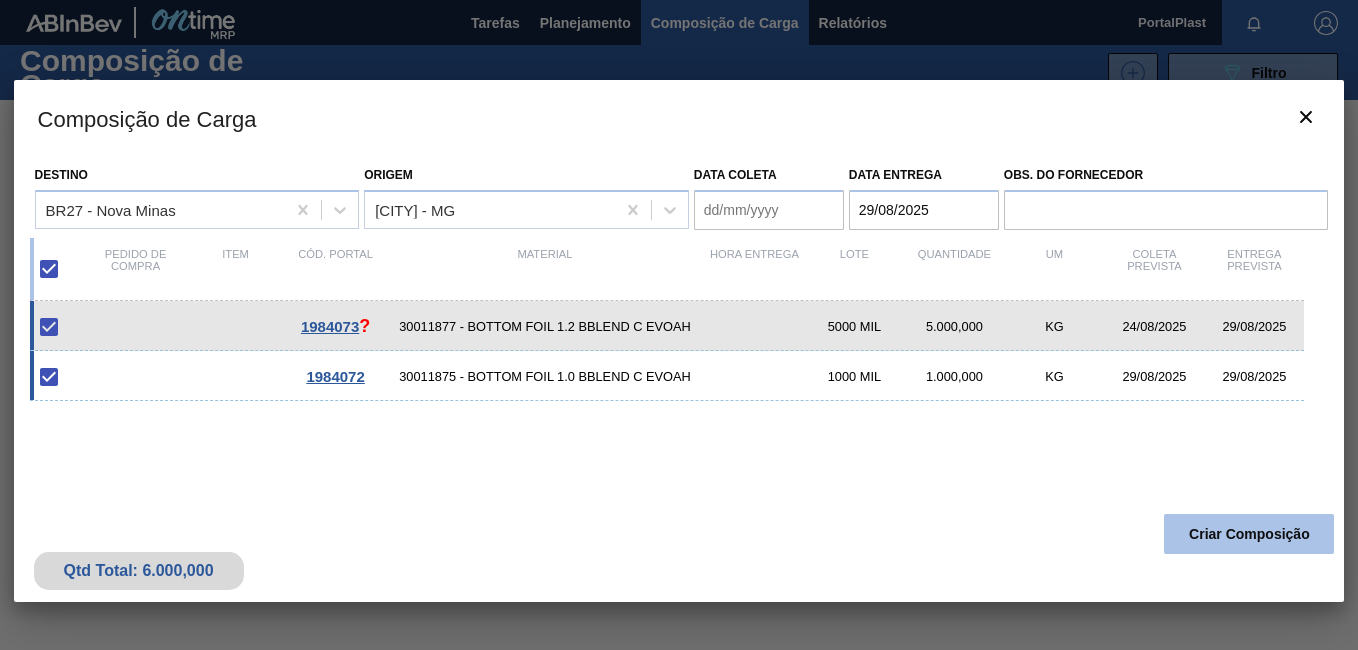 click on "Criar Composição" at bounding box center (1249, 534) 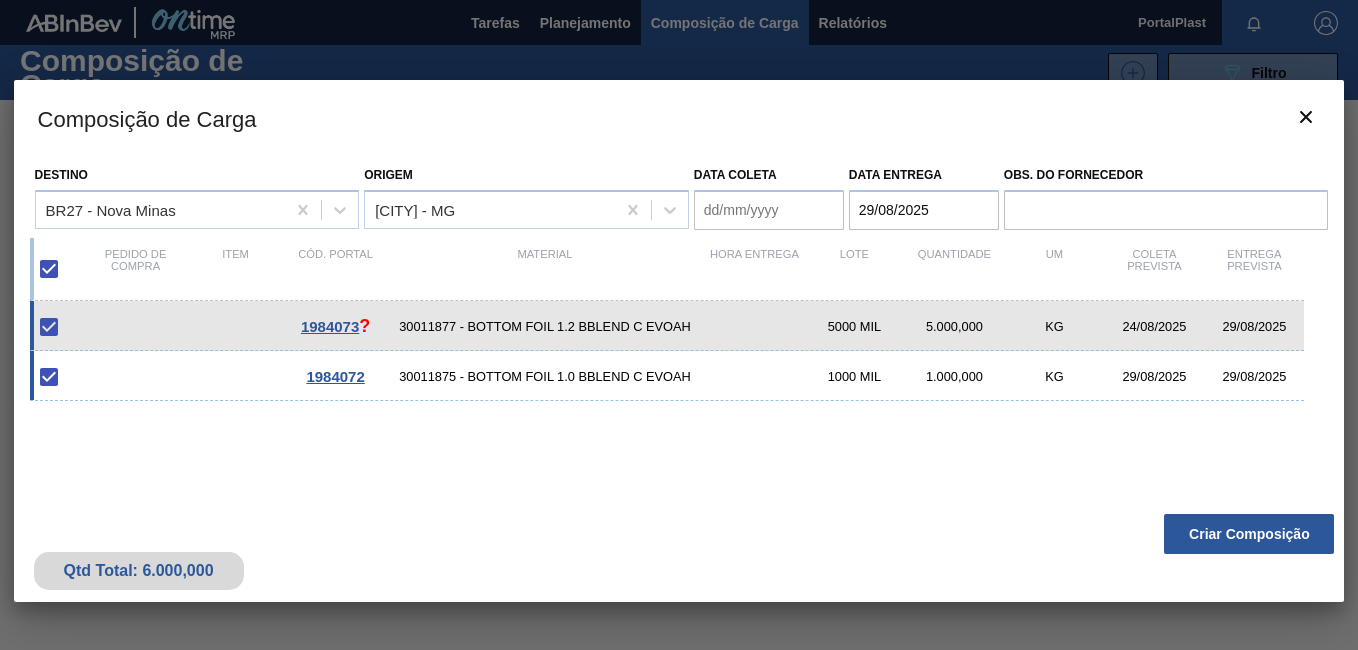 click at bounding box center [49, 377] 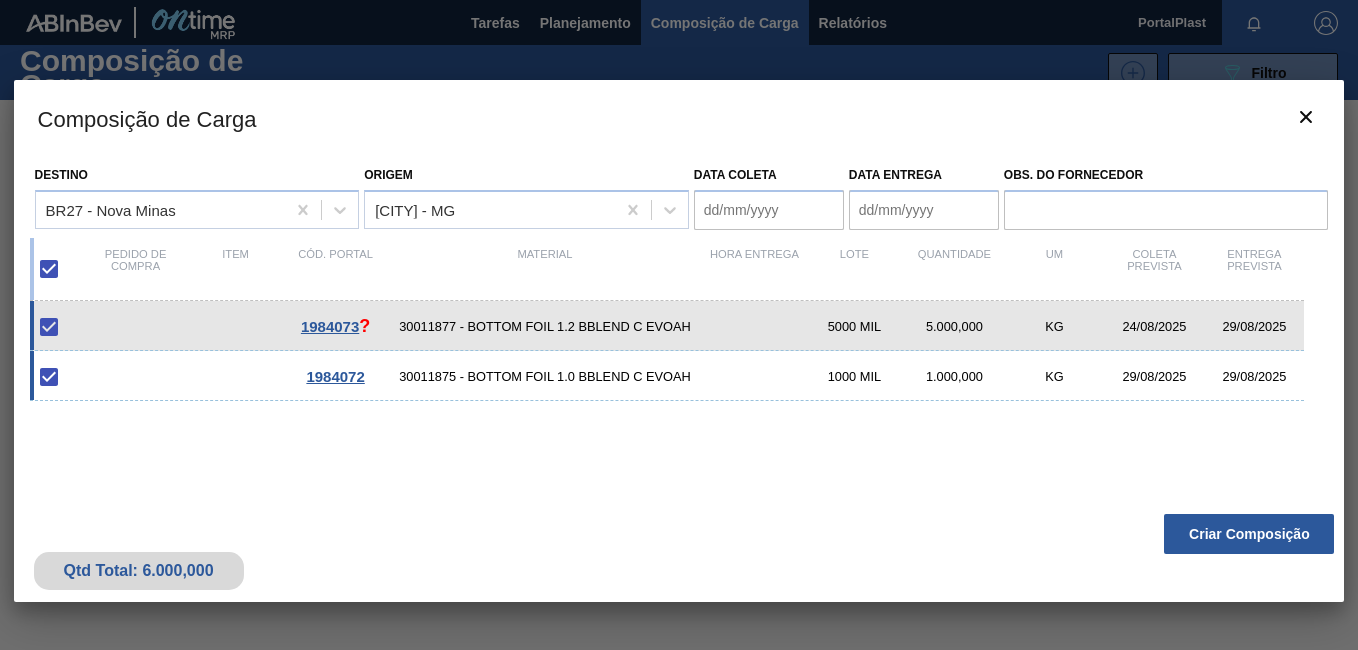 checkbox on "false" 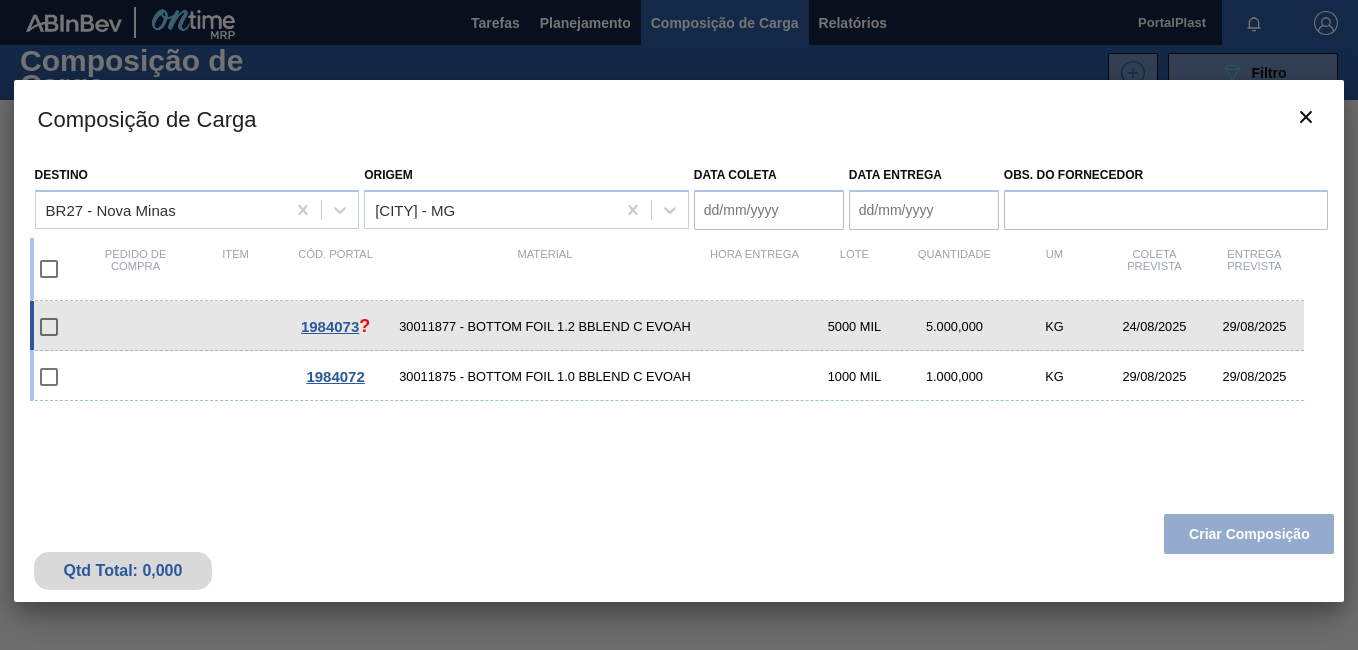 click at bounding box center (49, 327) 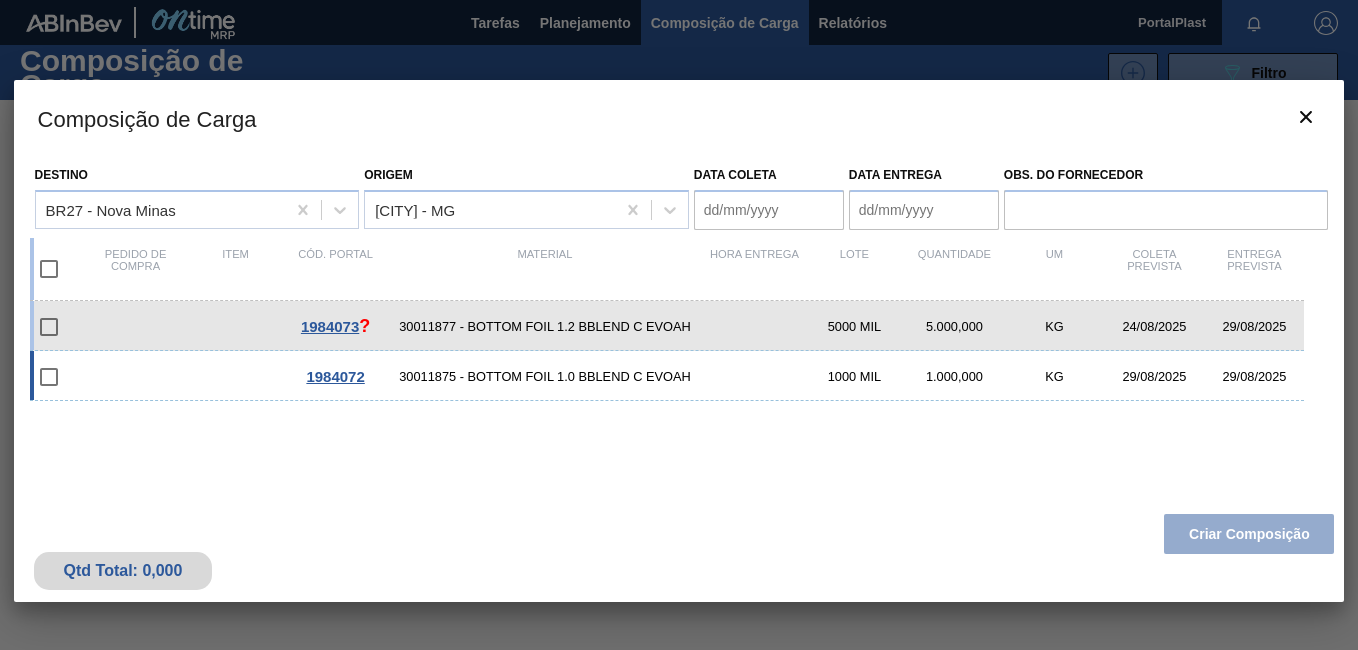 click at bounding box center [49, 377] 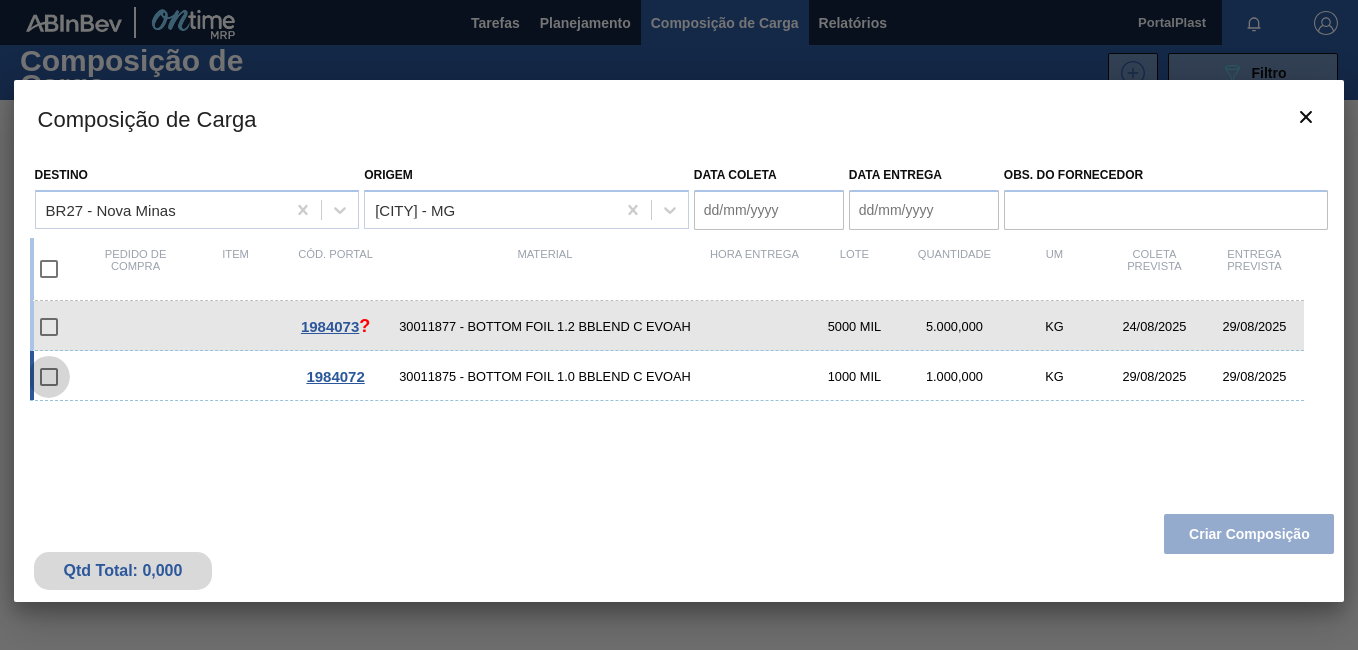 click at bounding box center [49, 377] 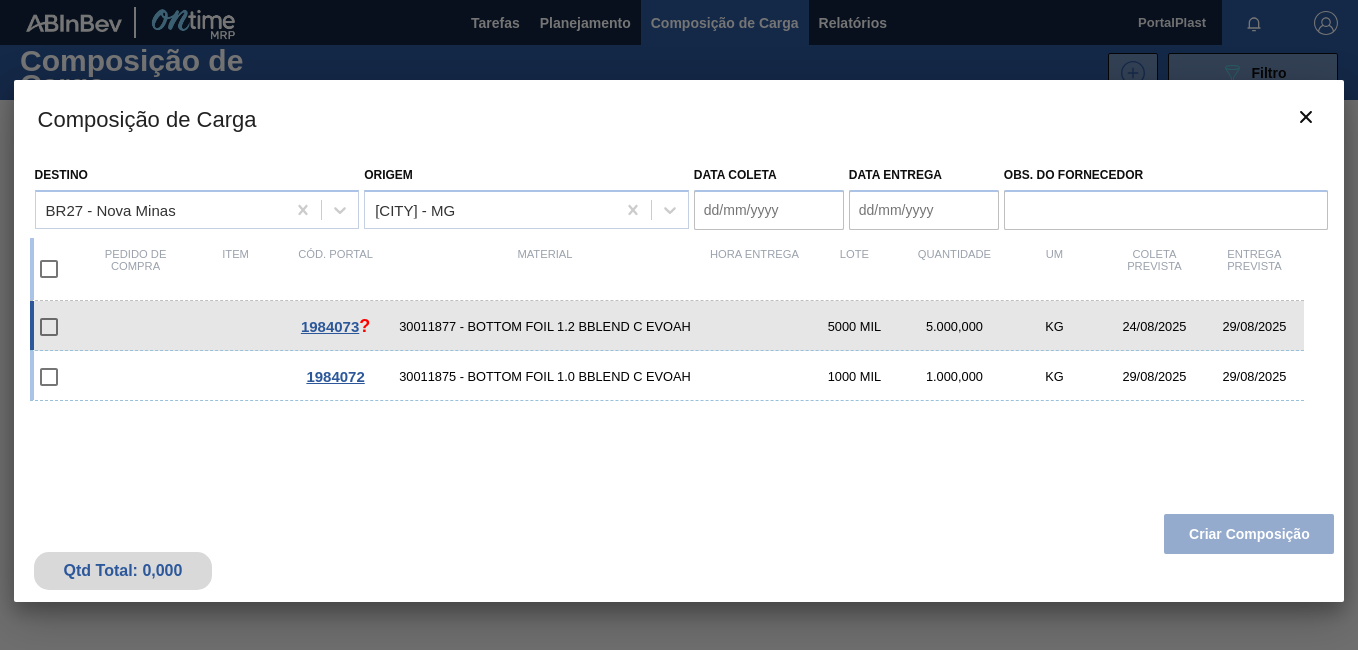click at bounding box center (49, 327) 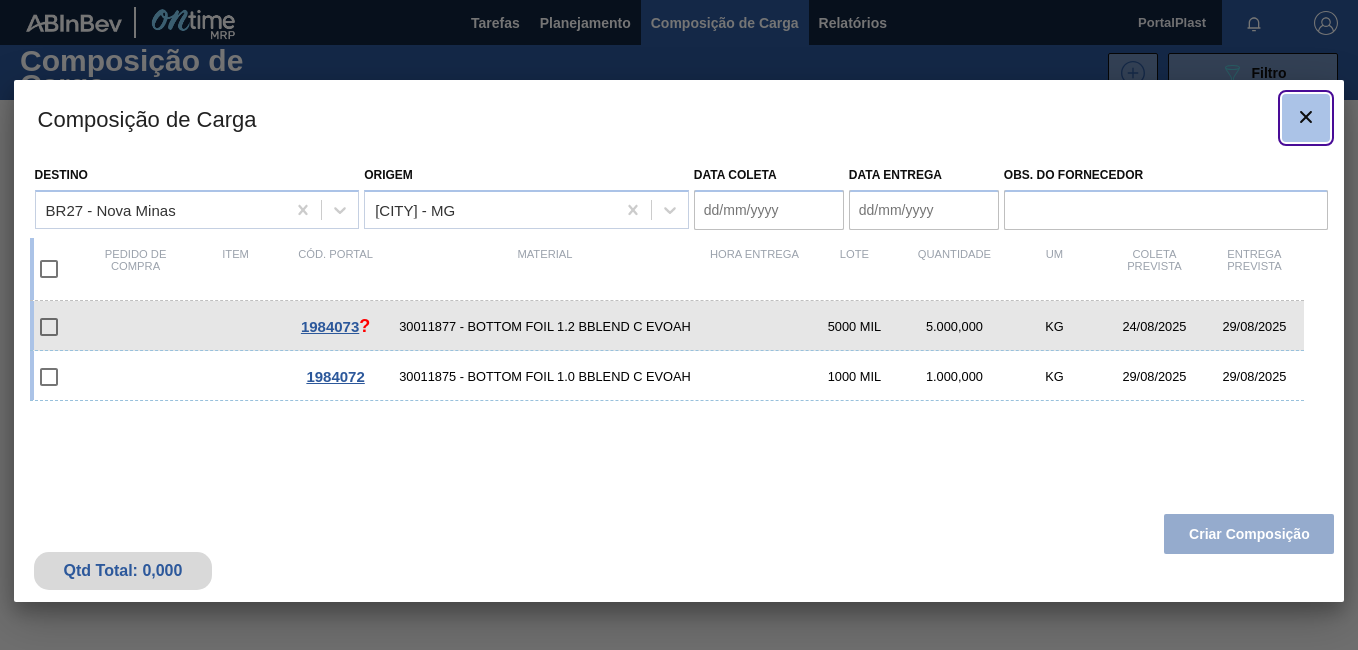 click 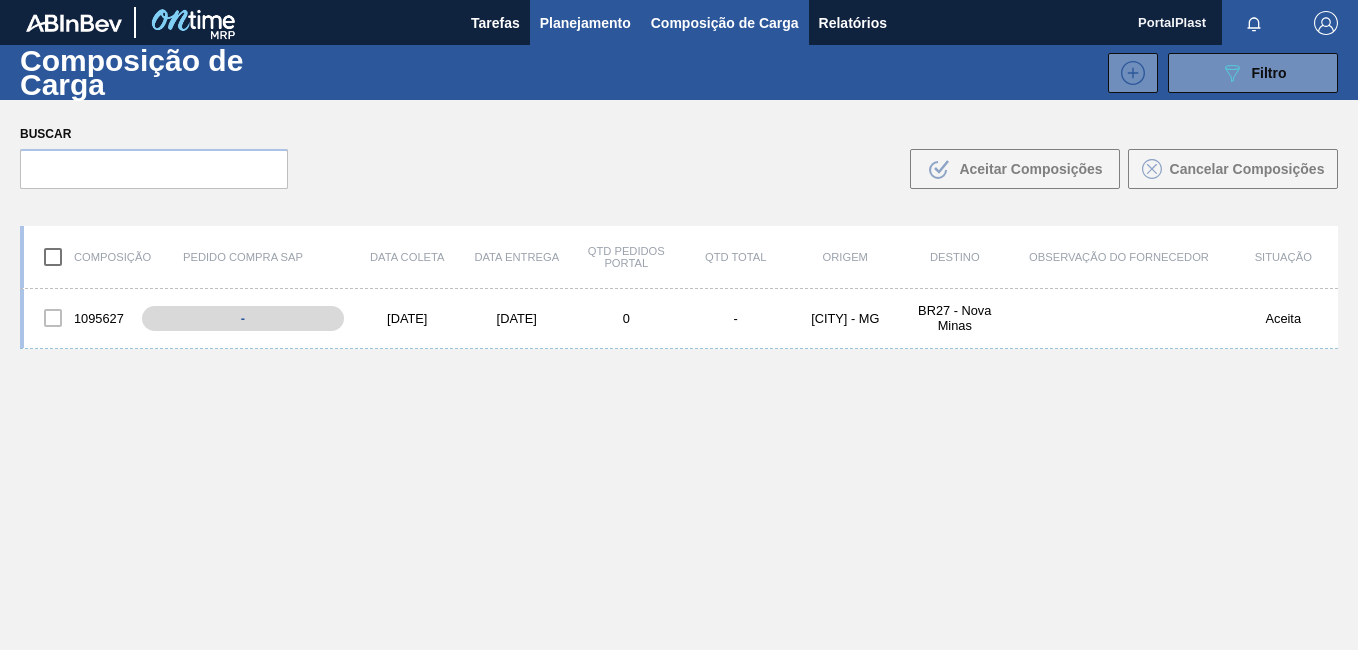 click on "Planejamento" at bounding box center [585, 23] 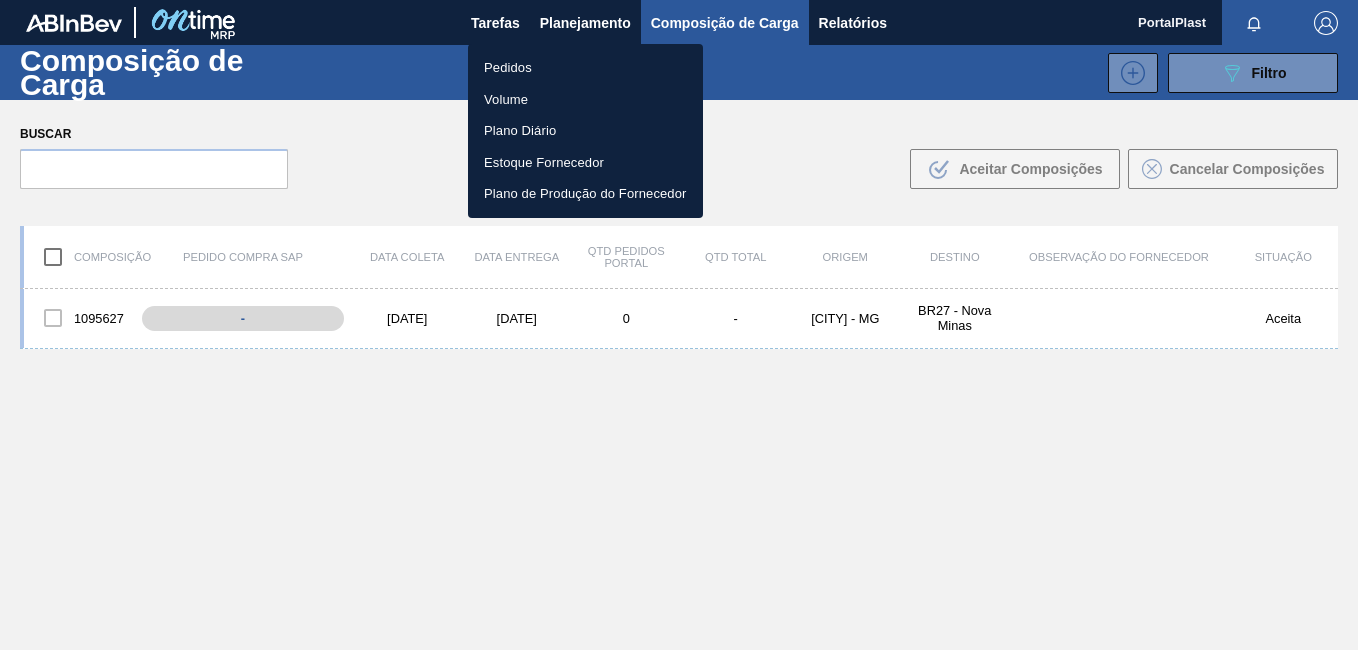 click on "Pedidos" at bounding box center [585, 68] 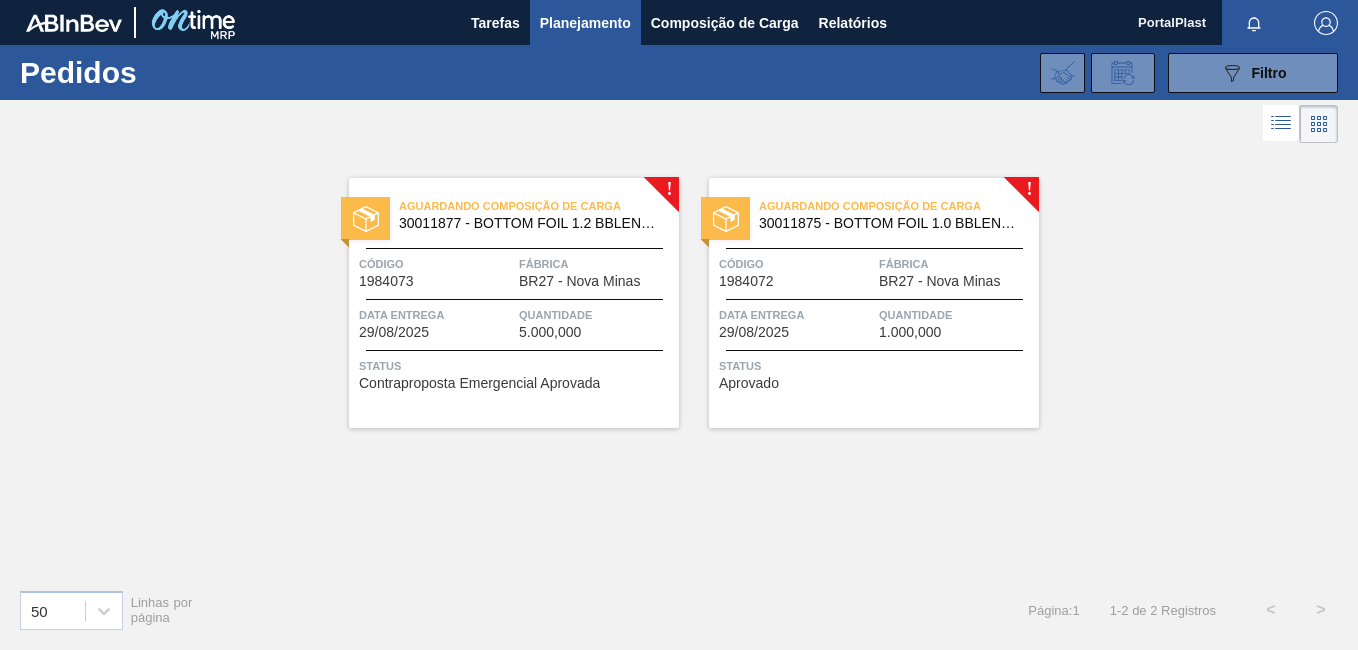 click on "Aguardando Composição de Carga" at bounding box center (539, 206) 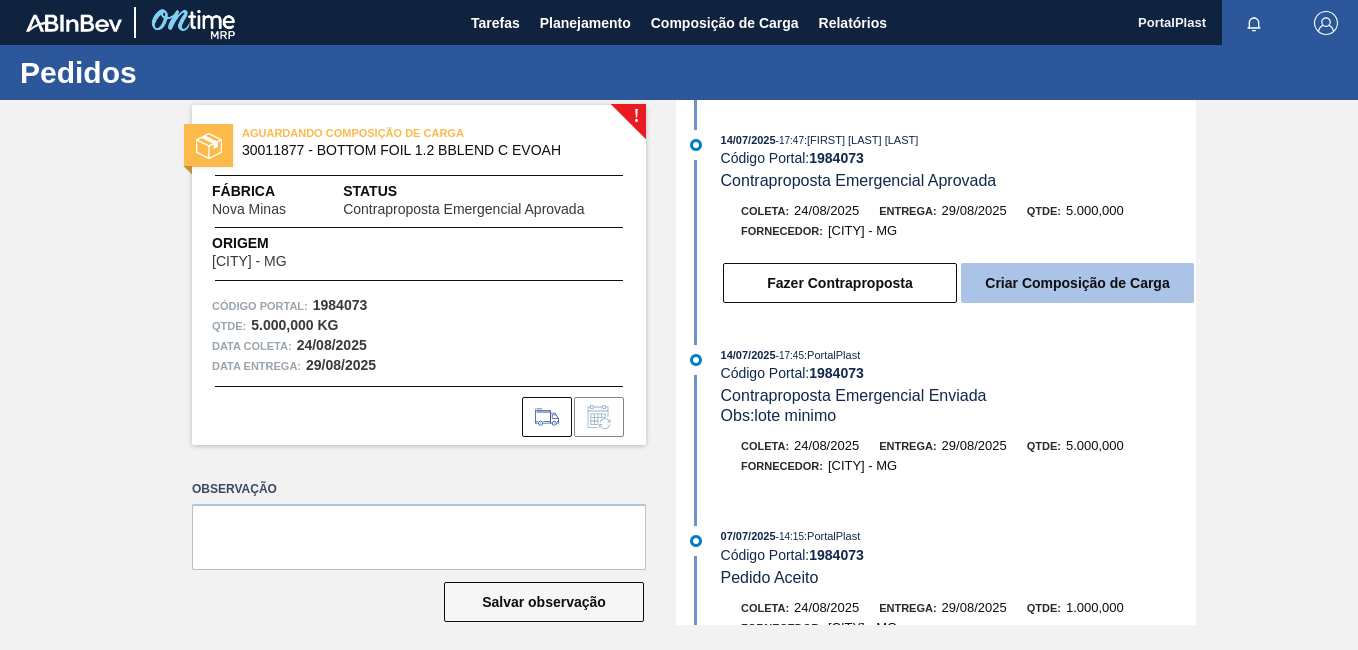 click on "Criar Composição de Carga" at bounding box center (1077, 283) 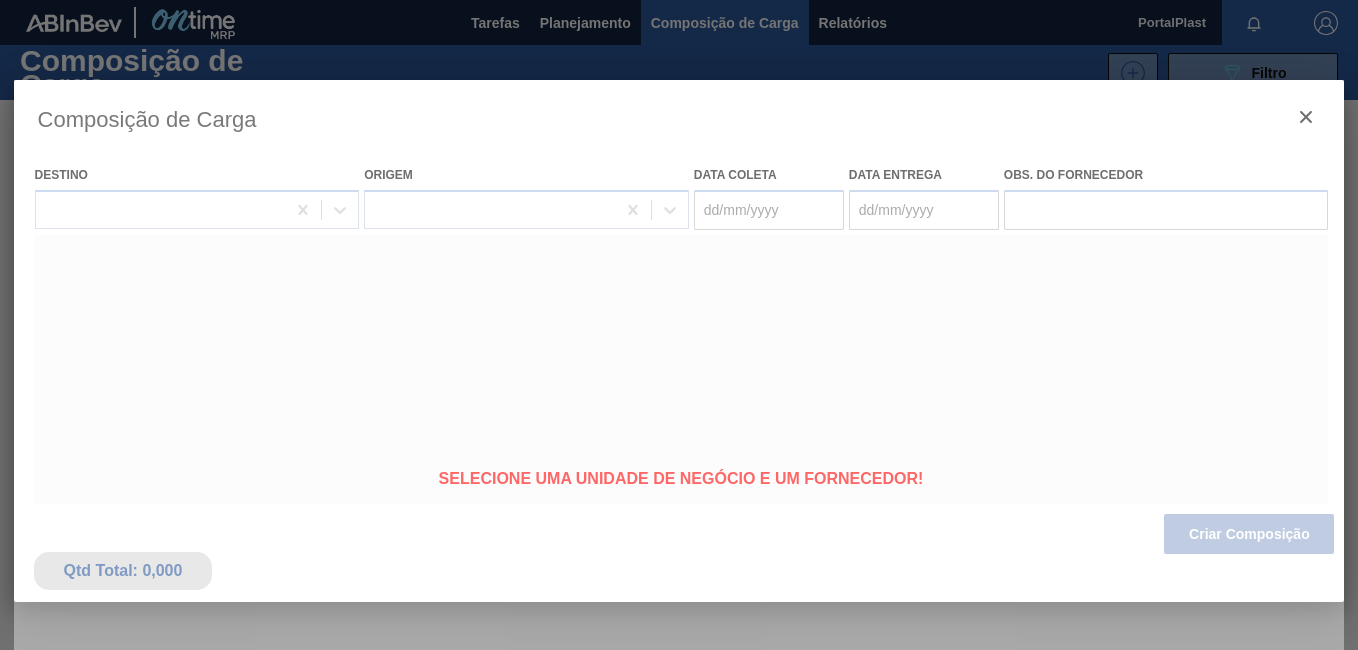 type on "24/08/2025" 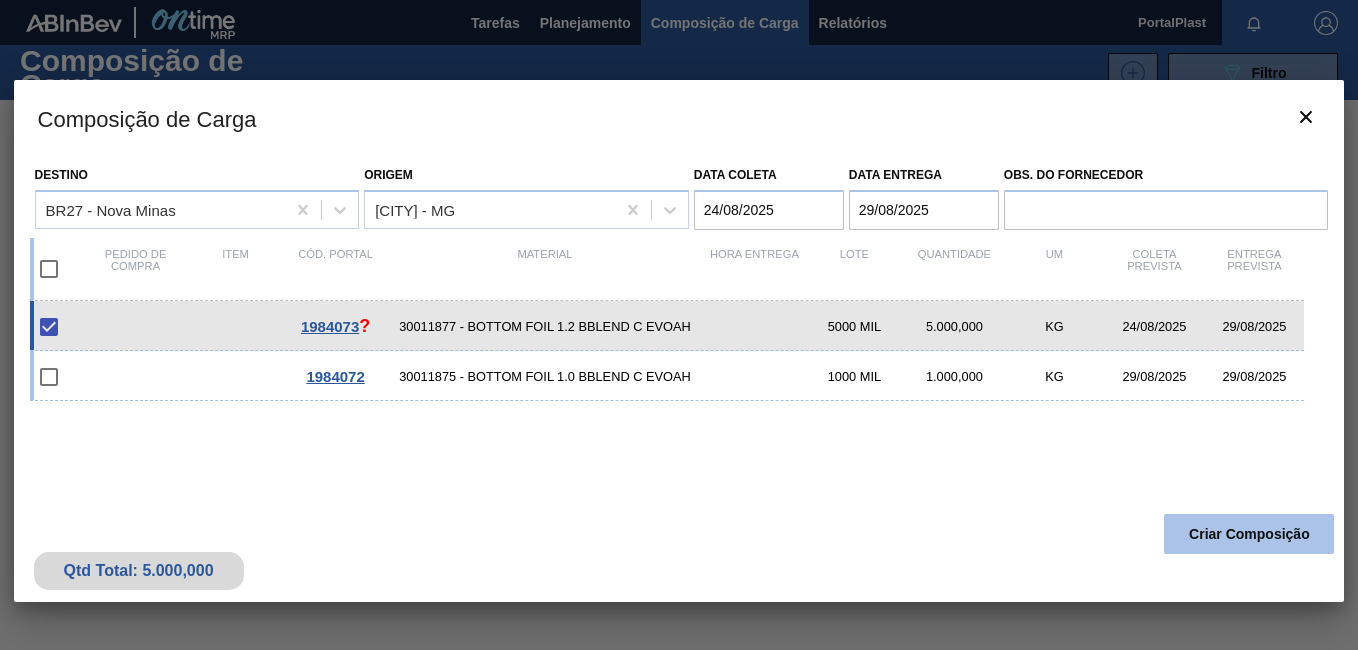 click on "Criar Composição" at bounding box center [1249, 534] 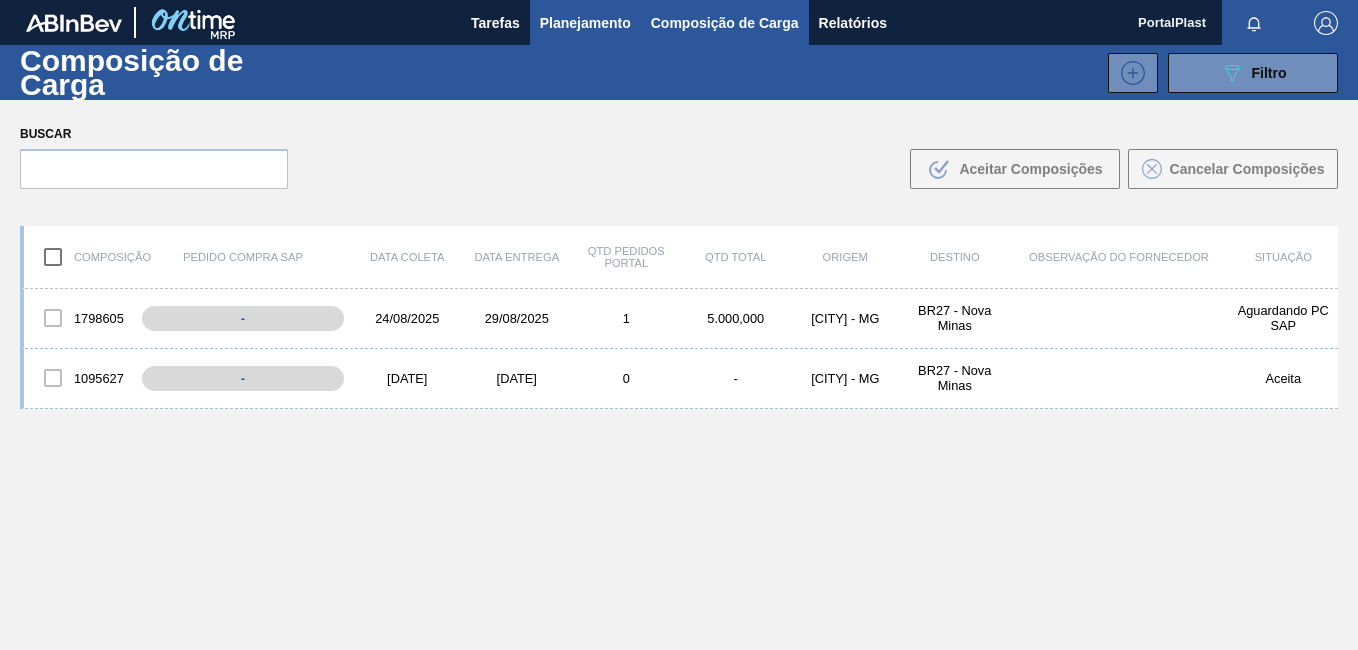 click on "Planejamento" at bounding box center [585, 23] 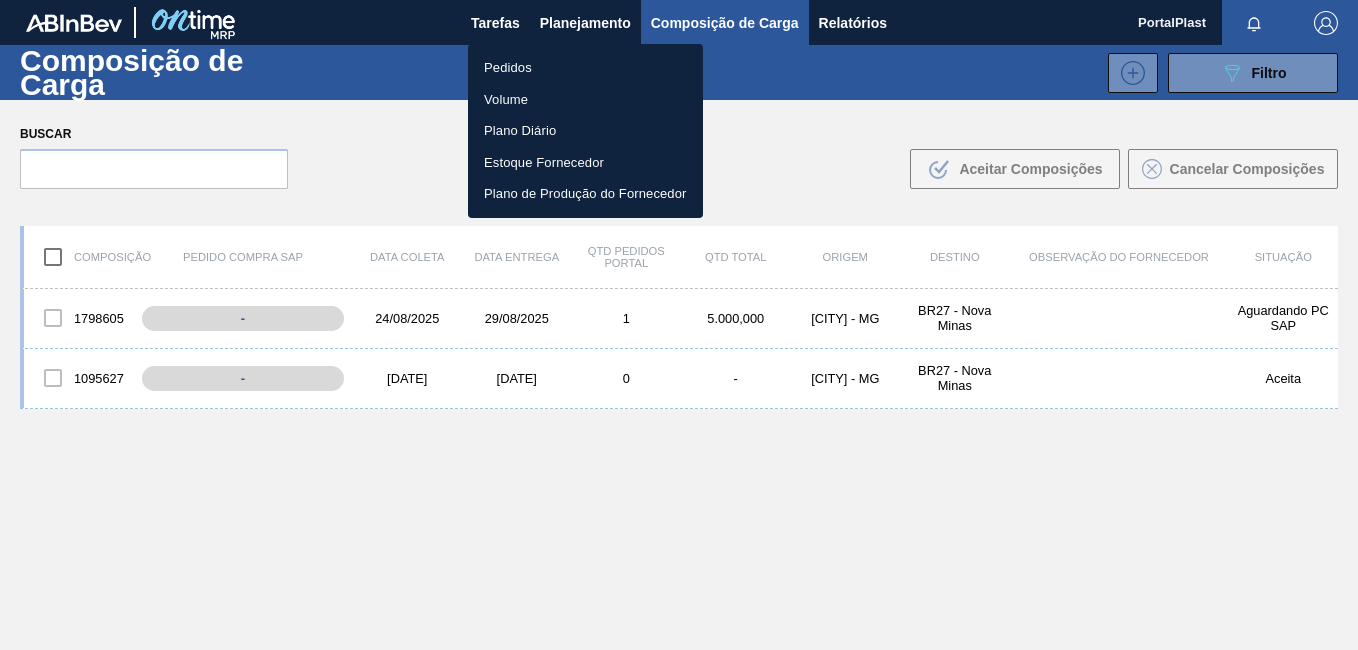 click on "Pedidos" at bounding box center (585, 68) 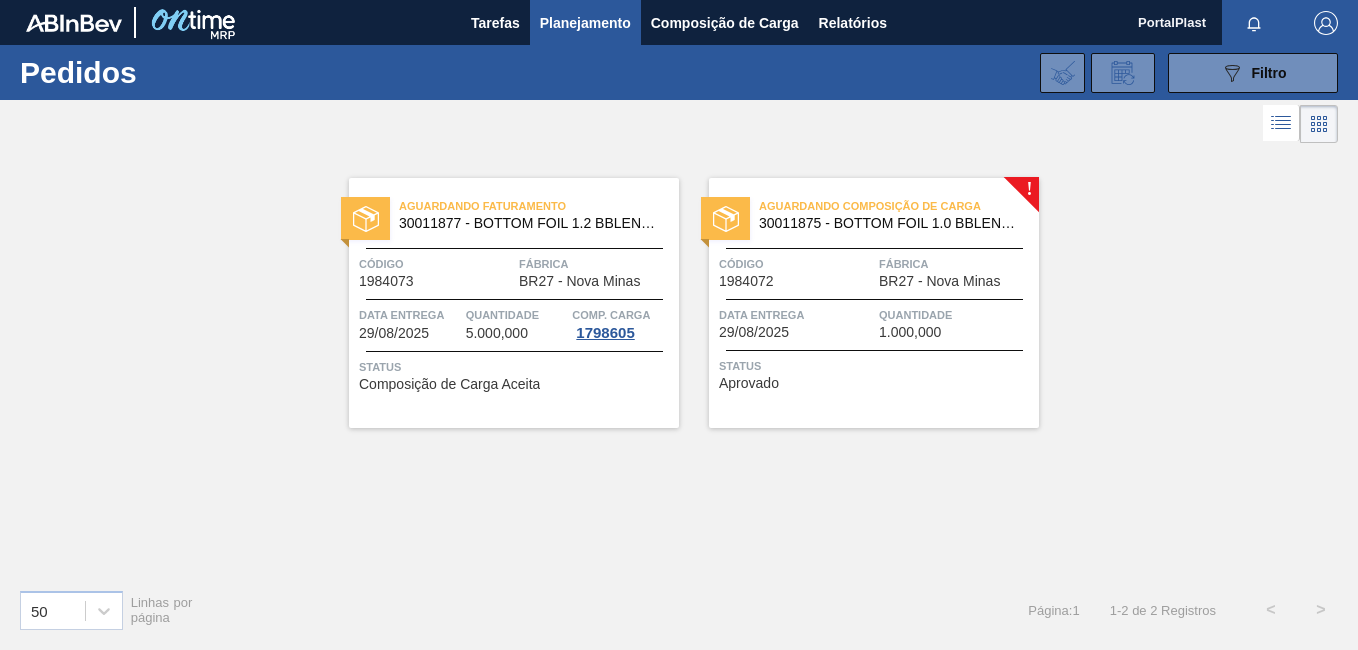click on "Código" at bounding box center [796, 264] 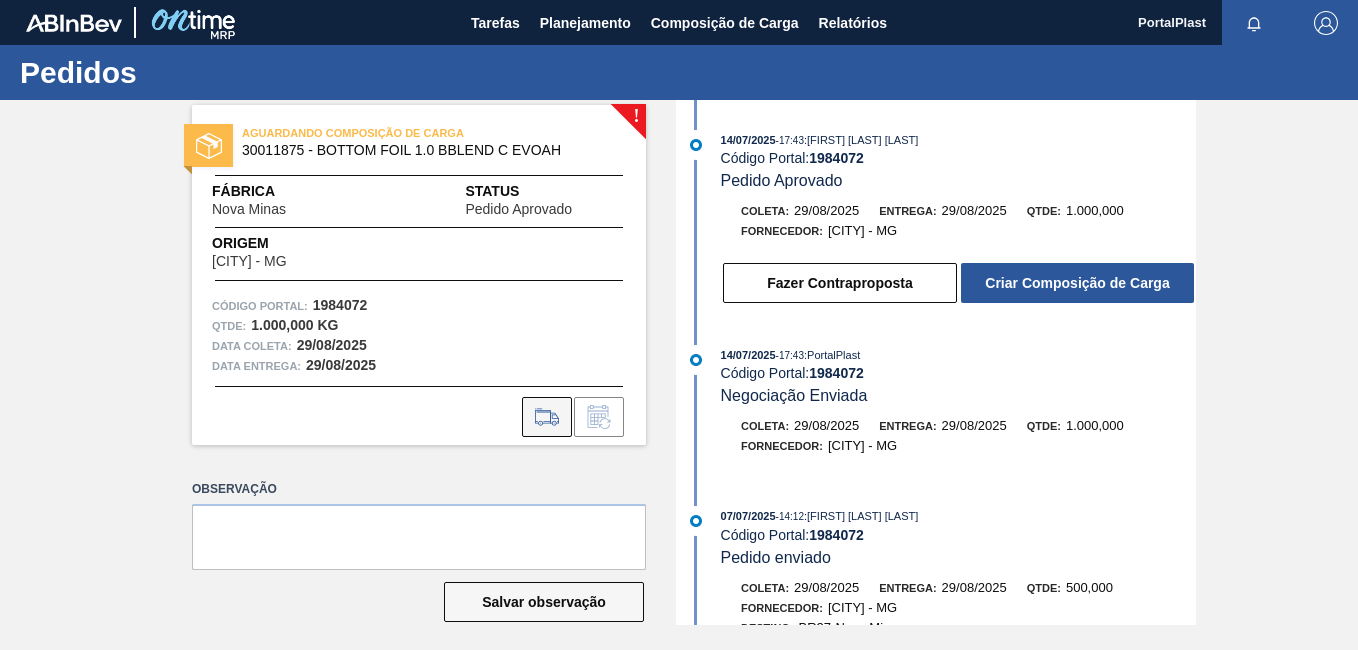 click 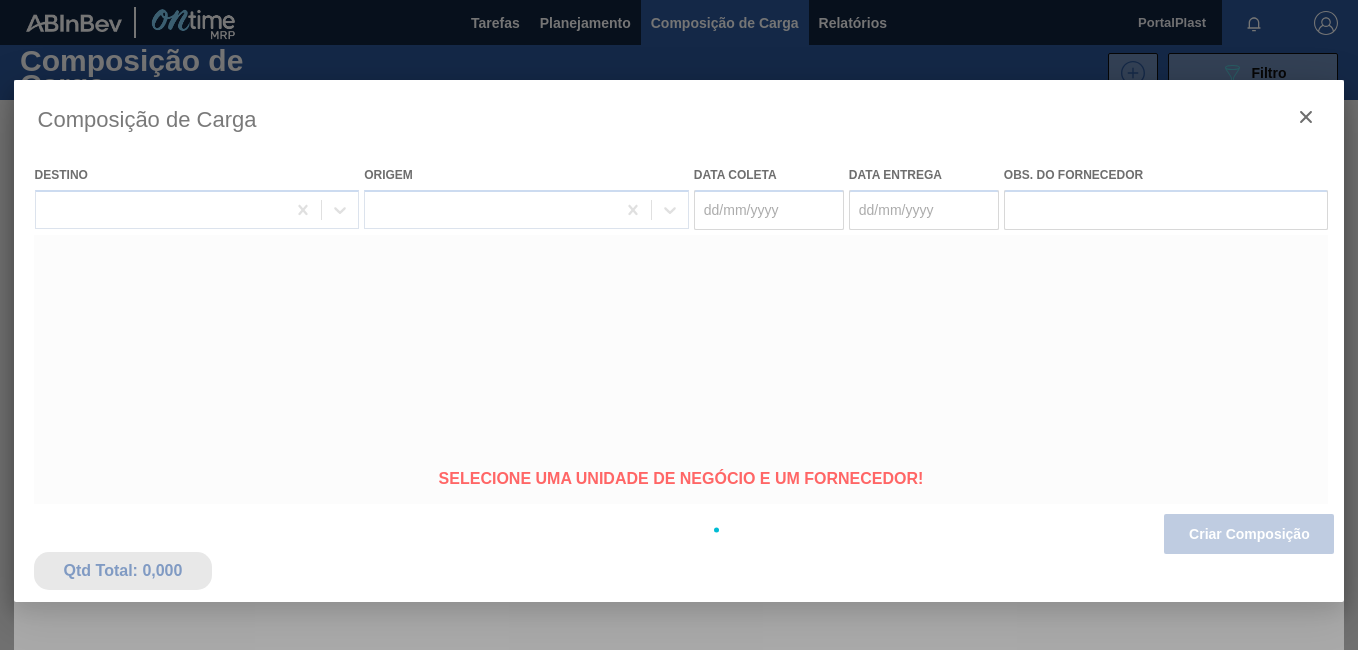 type on "29/08/2025" 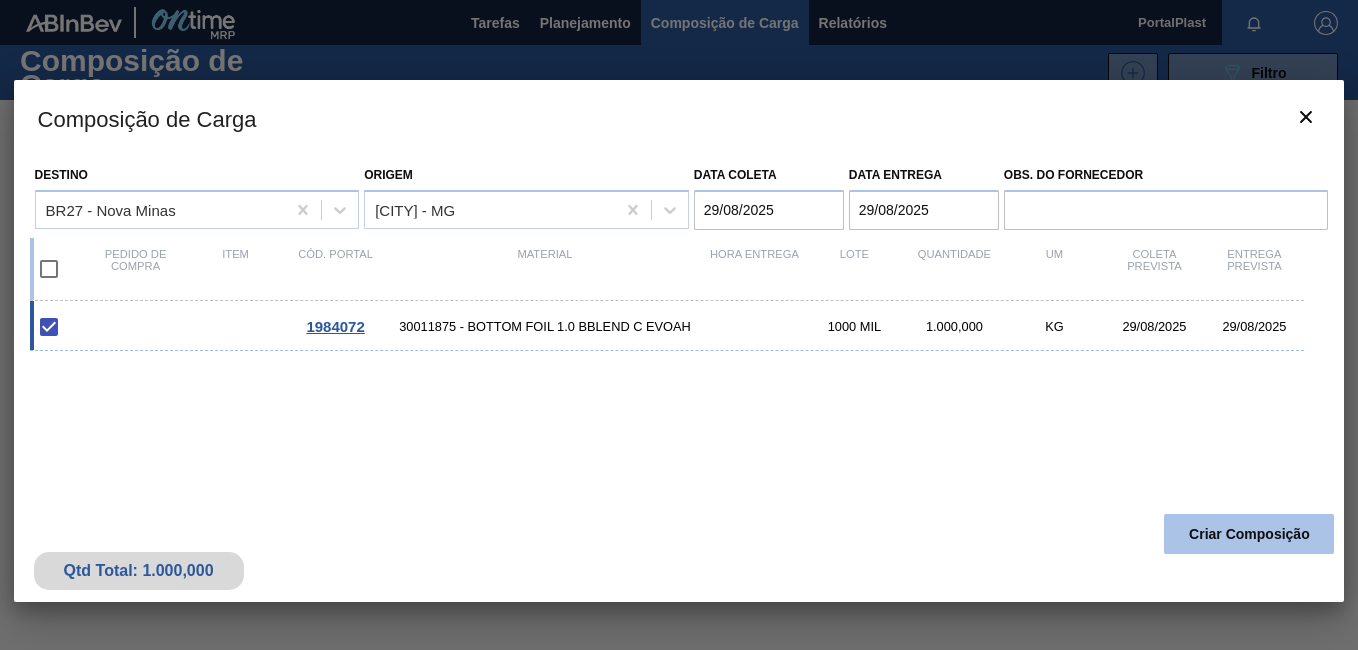 click on "Criar Composição" at bounding box center [1249, 534] 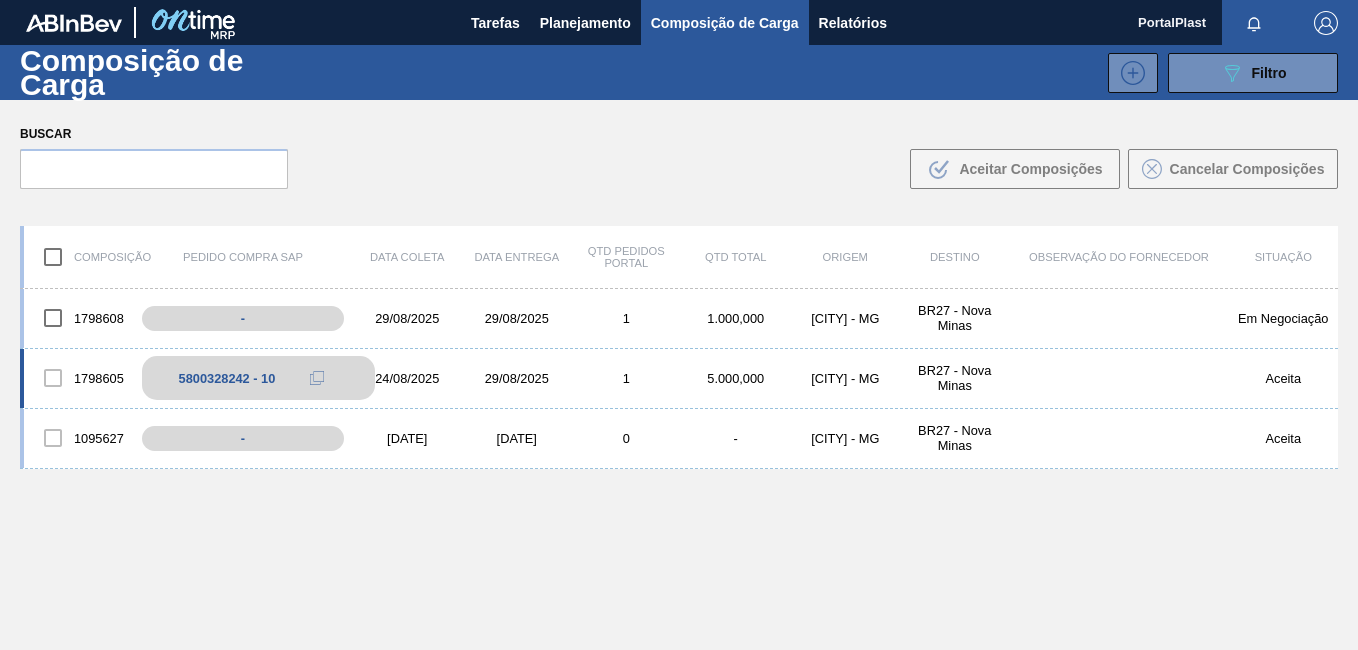click on "5800328242 - 10" at bounding box center (227, 378) 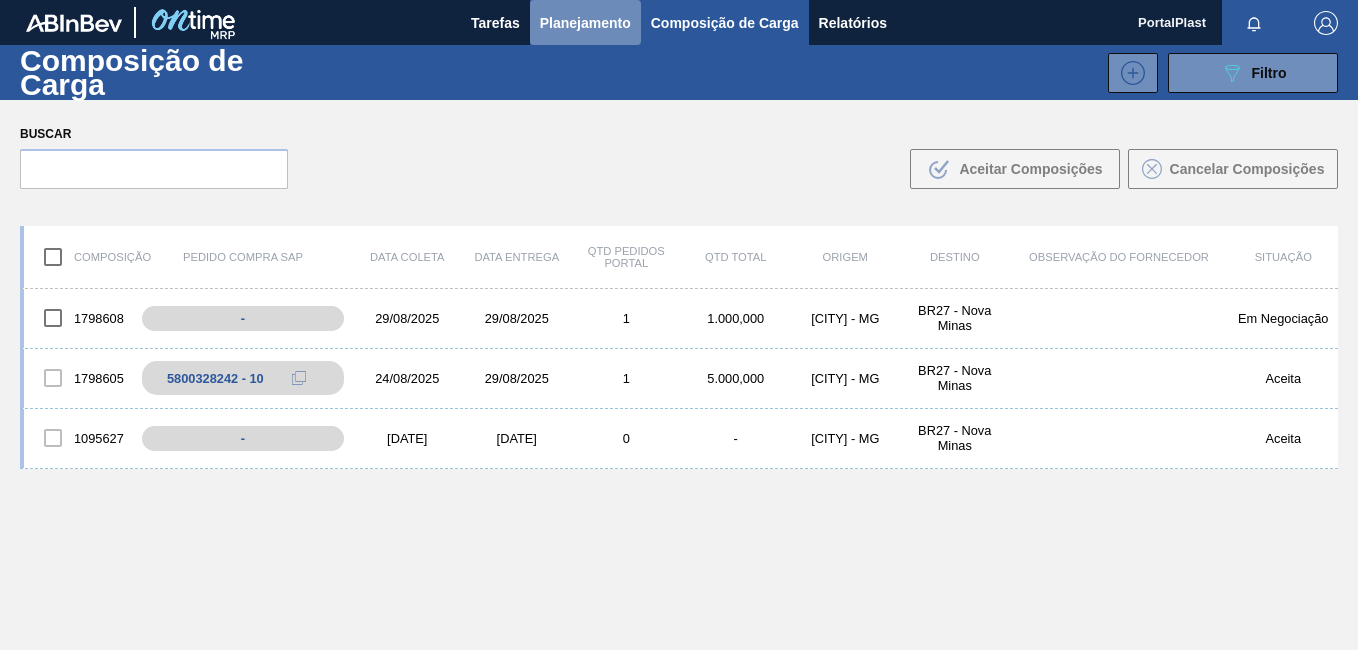 click on "Planejamento" at bounding box center [585, 23] 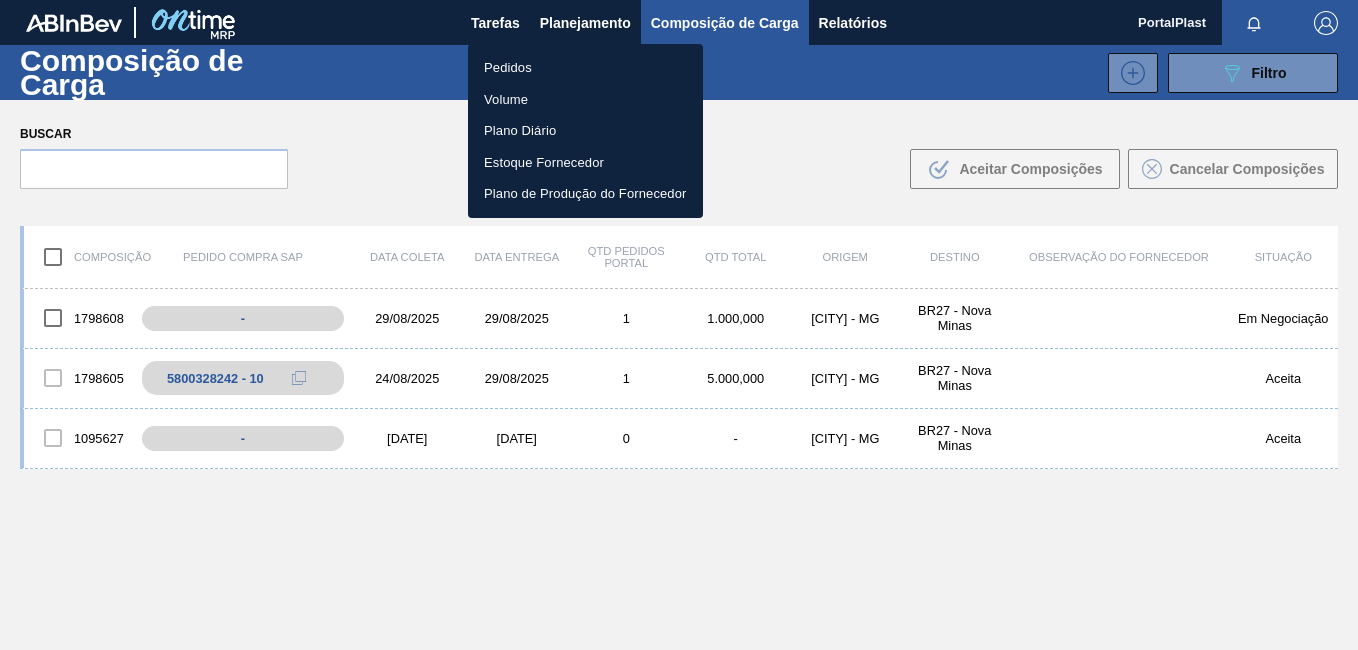 click on "Pedidos" at bounding box center (585, 68) 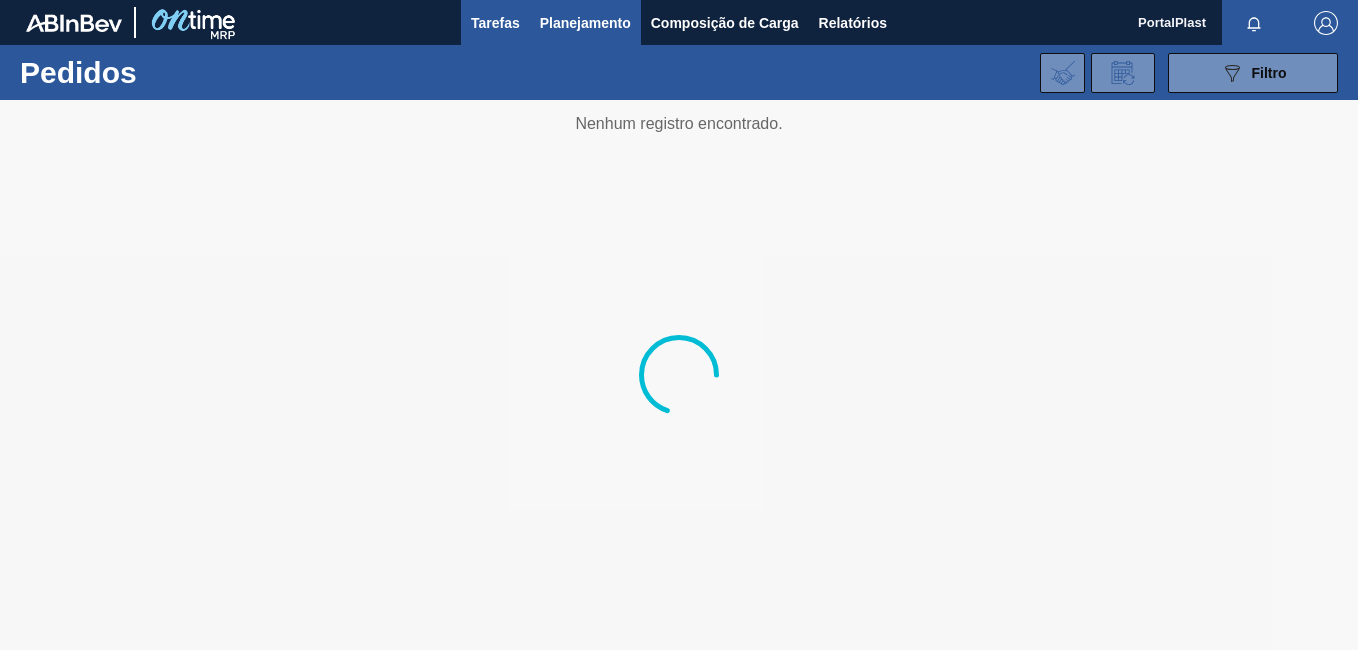 click on "Tarefas" at bounding box center (495, 22) 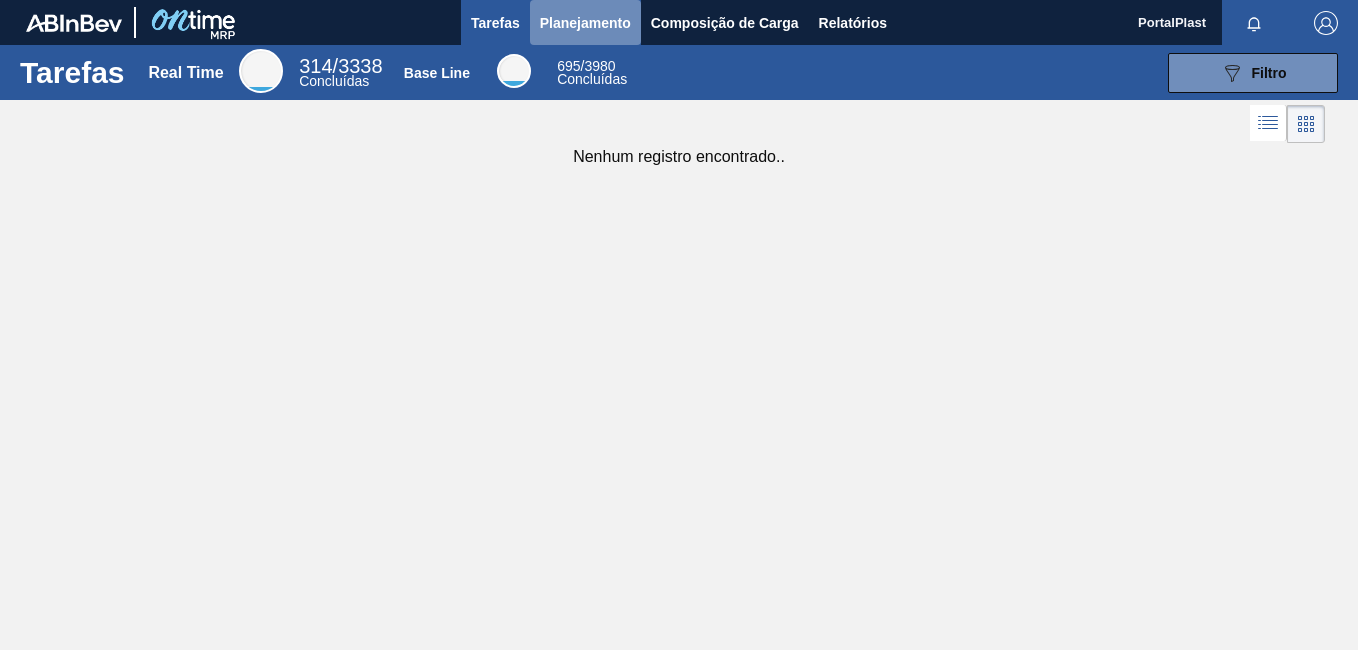 click on "Planejamento" at bounding box center [585, 23] 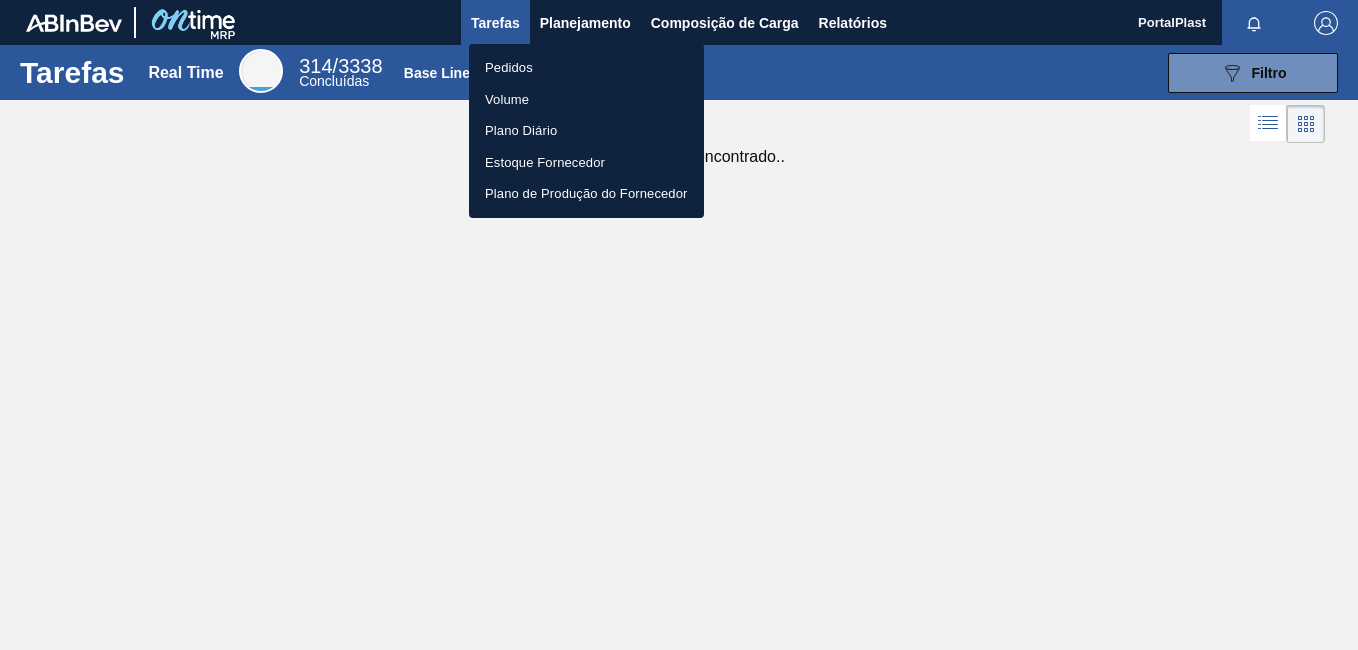 click at bounding box center [679, 325] 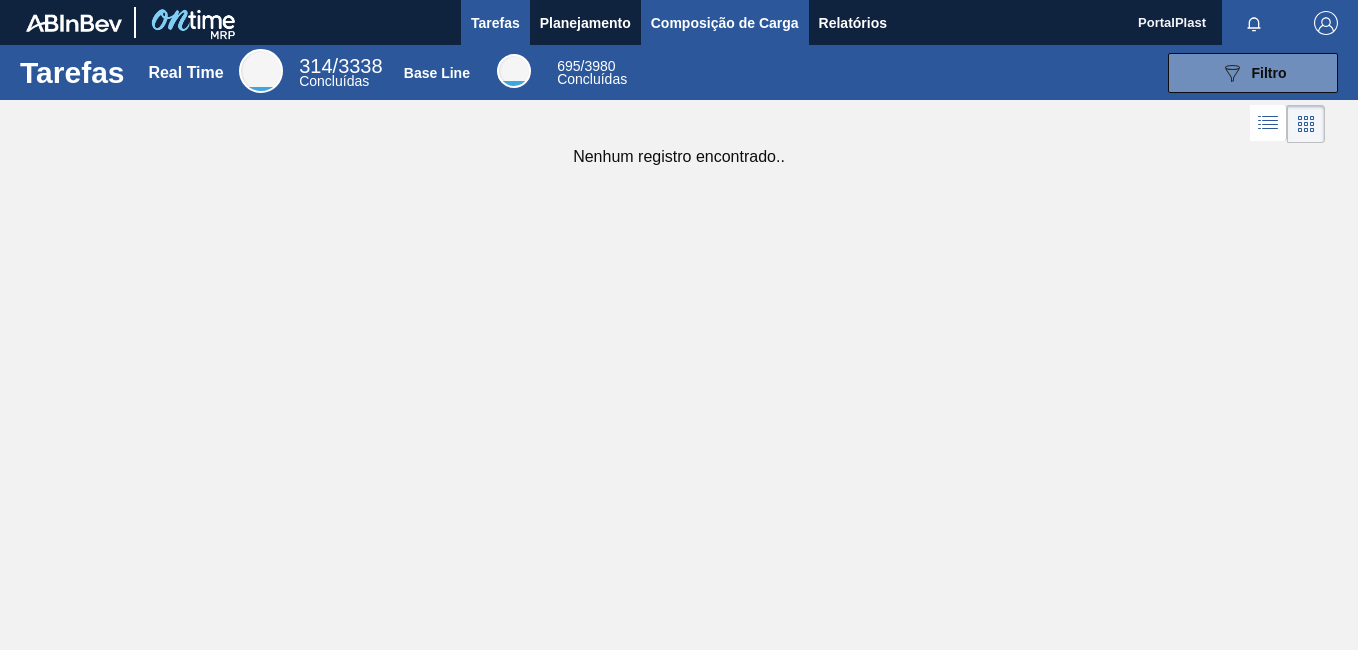 click on "Composição de Carga" at bounding box center [725, 23] 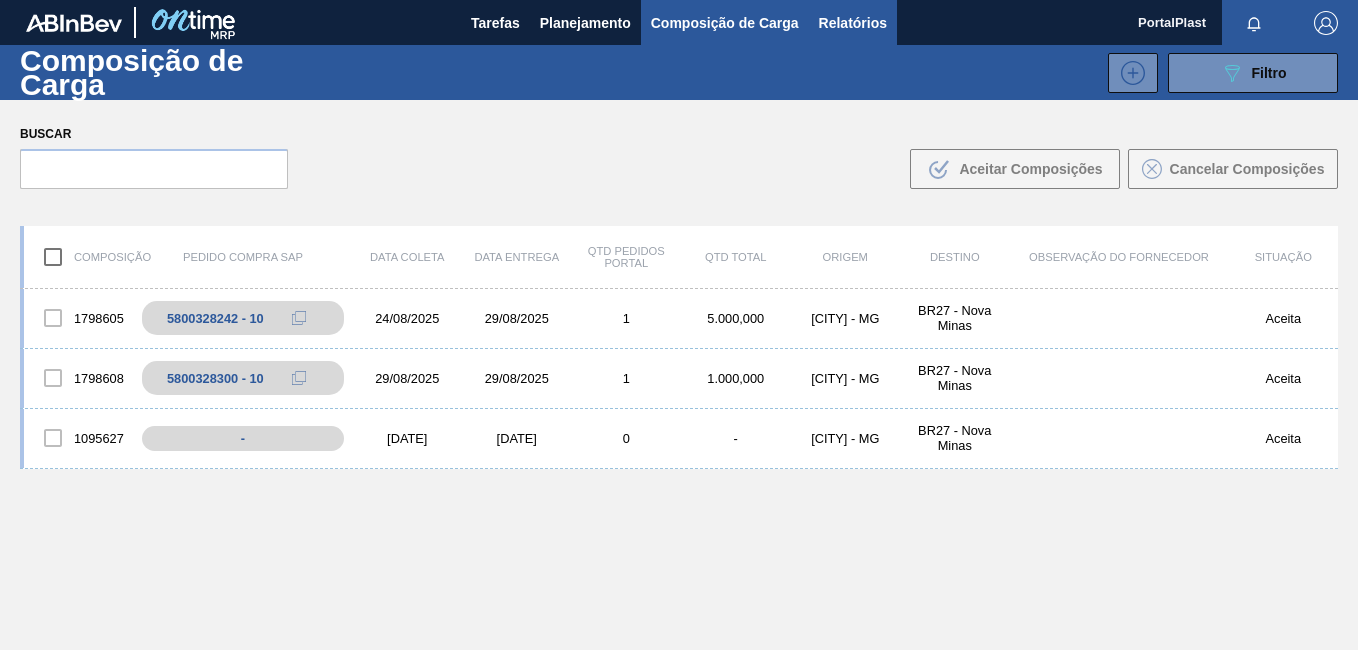 click on "Relatórios" at bounding box center (853, 23) 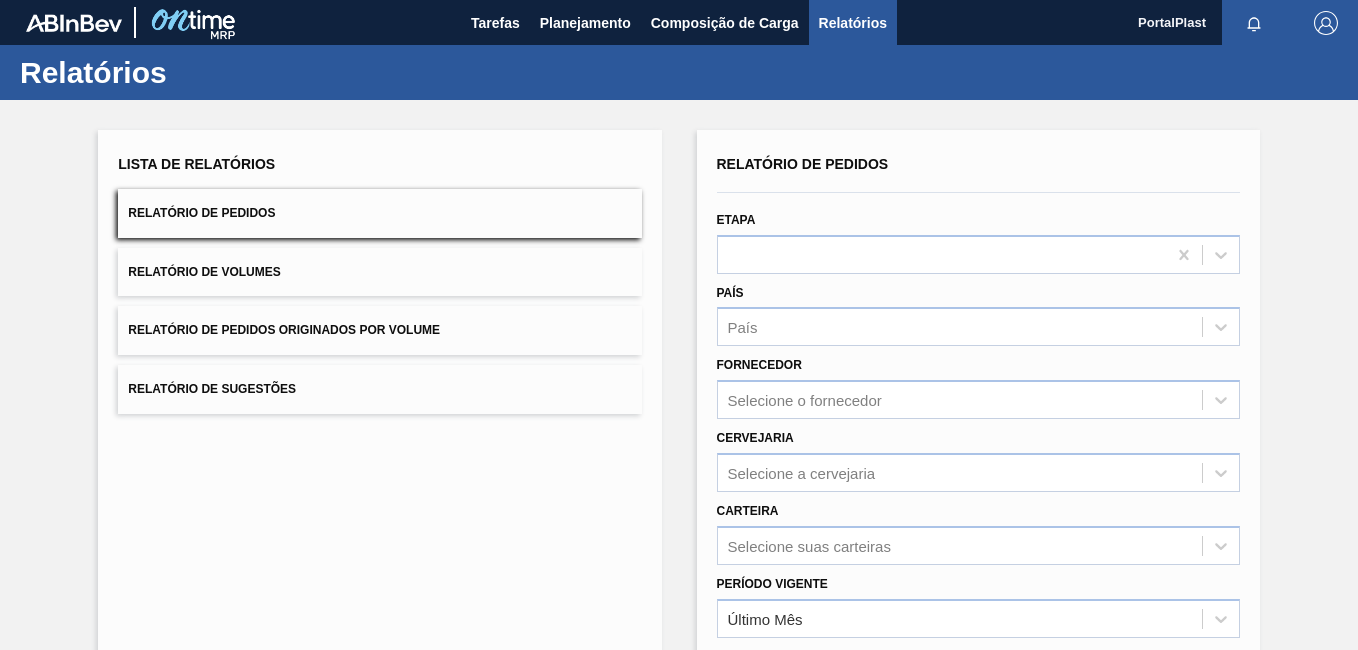 click on "Relatório de Pedidos" at bounding box center [379, 213] 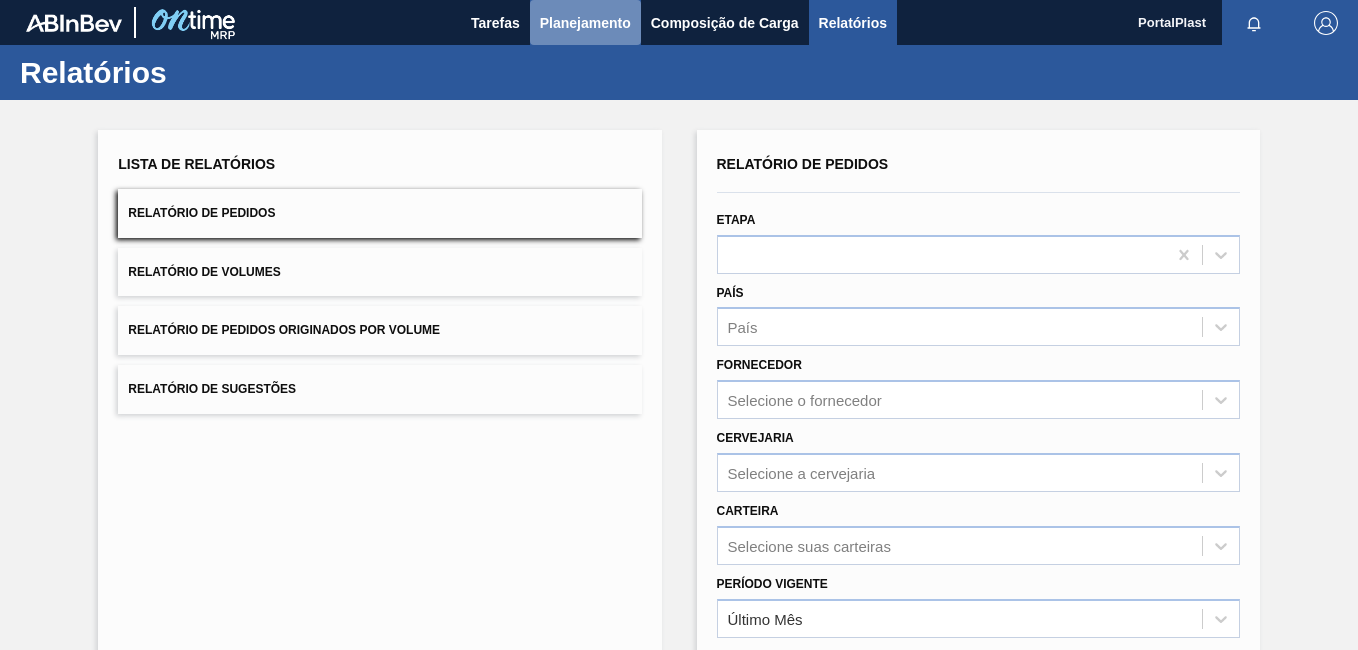 click on "Planejamento" at bounding box center [585, 23] 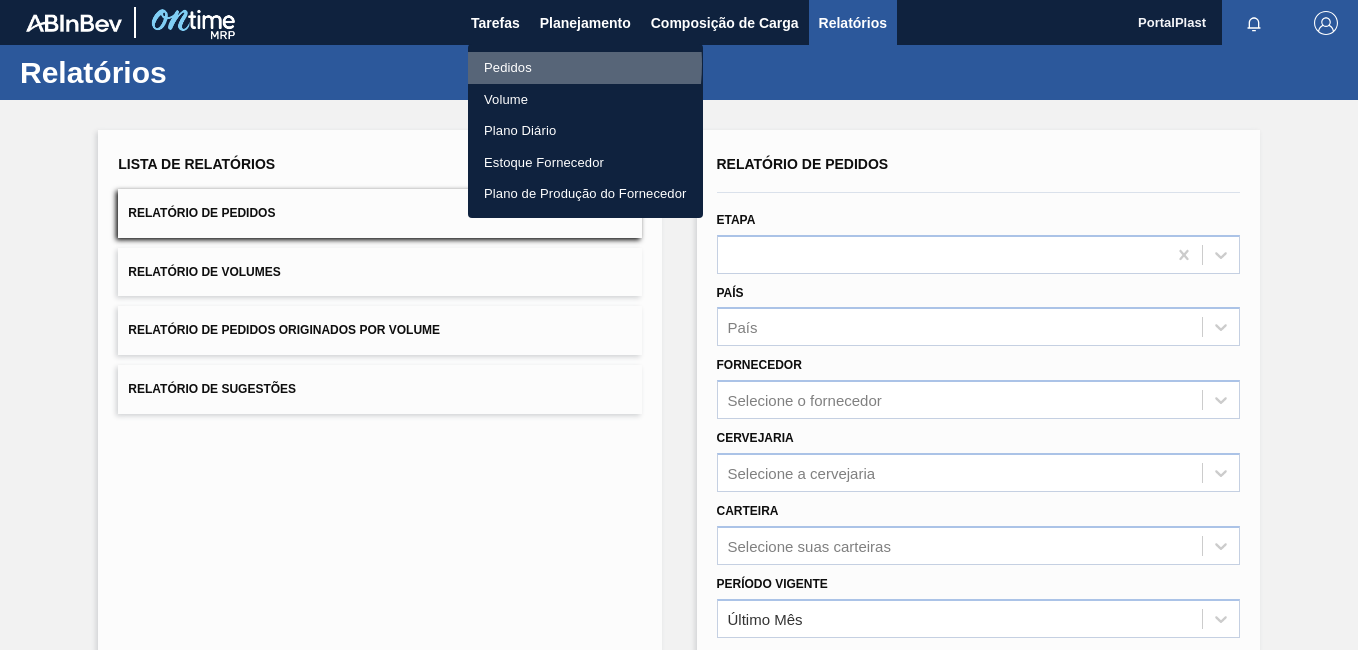 click on "Pedidos" at bounding box center [585, 68] 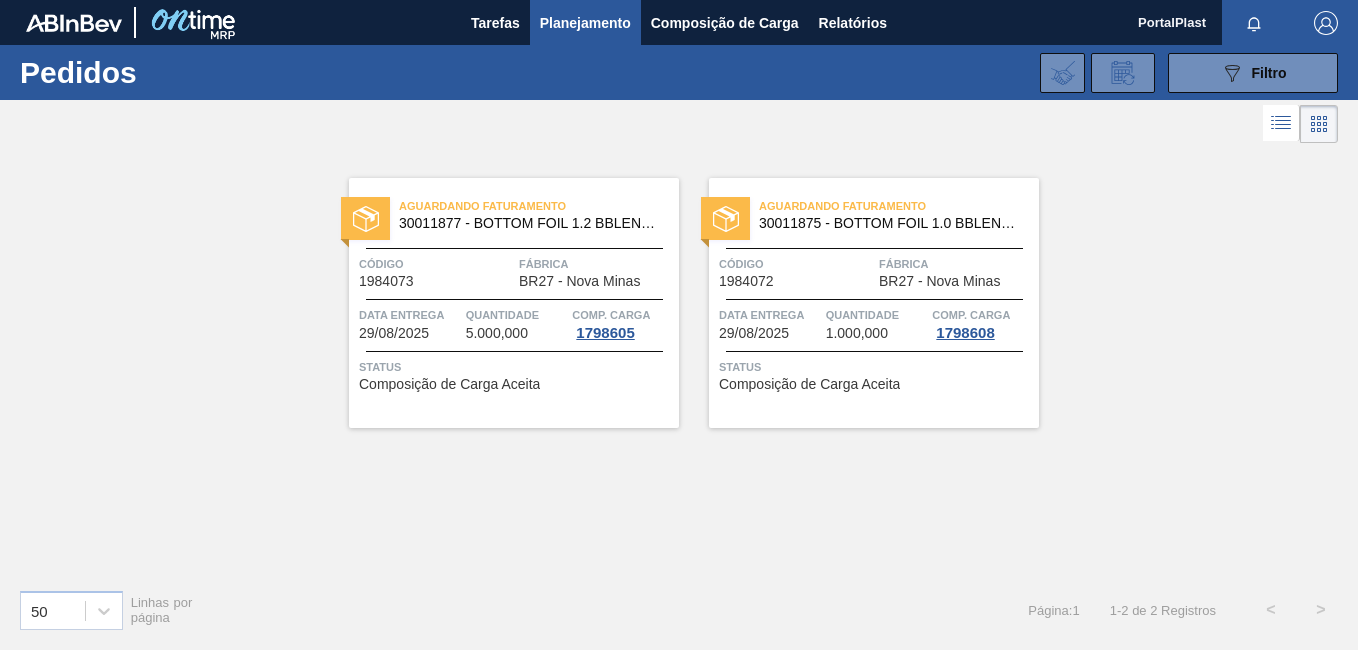 click on "Aguardando Faturamento 30011877 - BOTTOM FOIL 1.2 BBLEND C EVOAH" at bounding box center [514, 215] 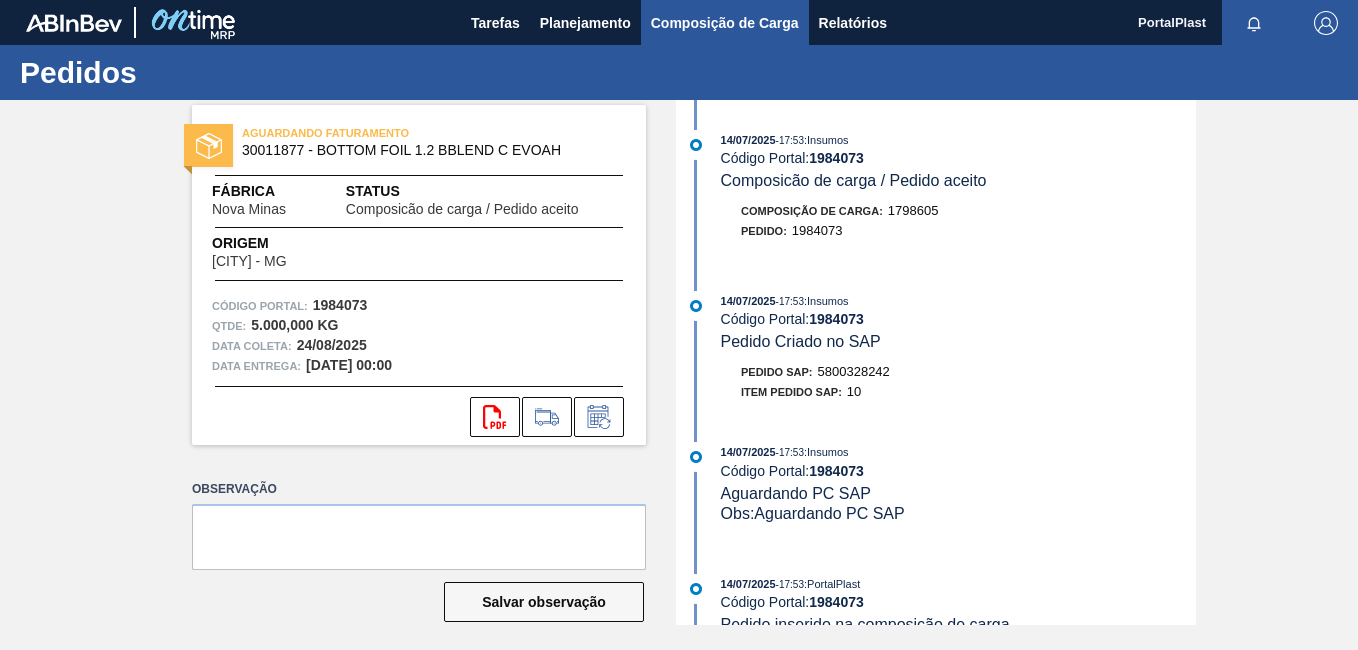click on "Composição de Carga" at bounding box center (725, 23) 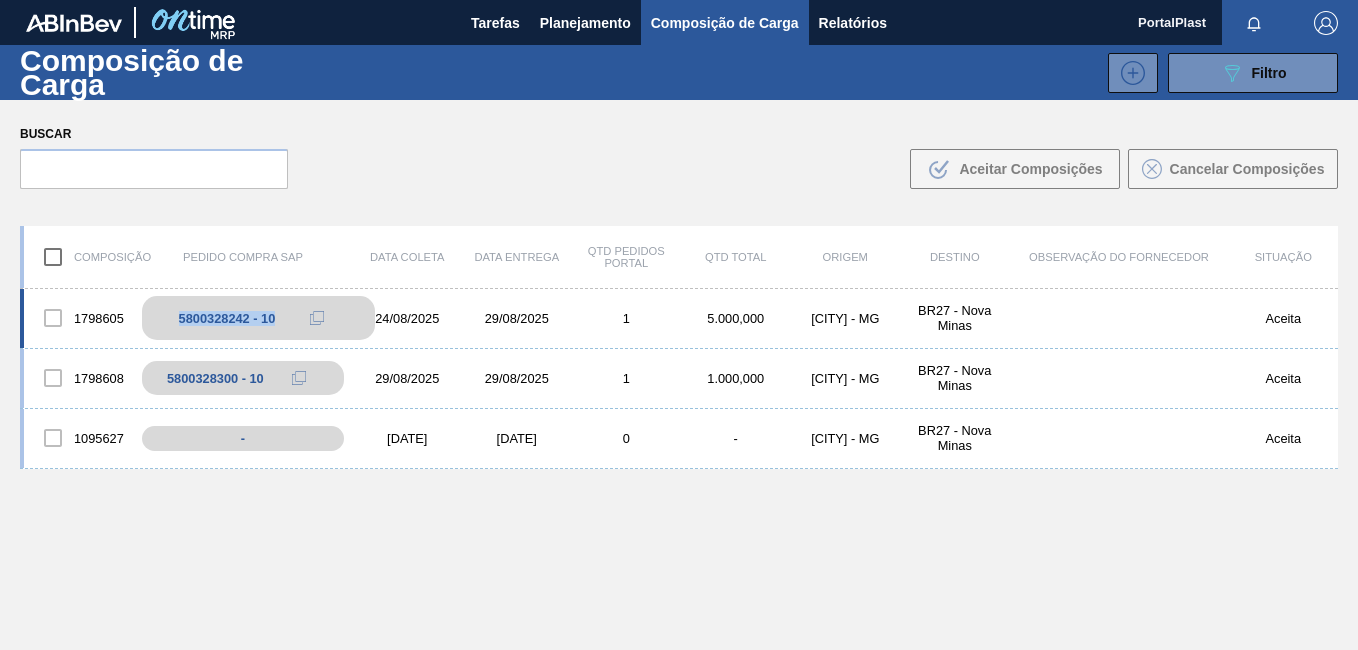 drag, startPoint x: 179, startPoint y: 311, endPoint x: 280, endPoint y: 325, distance: 101.96568 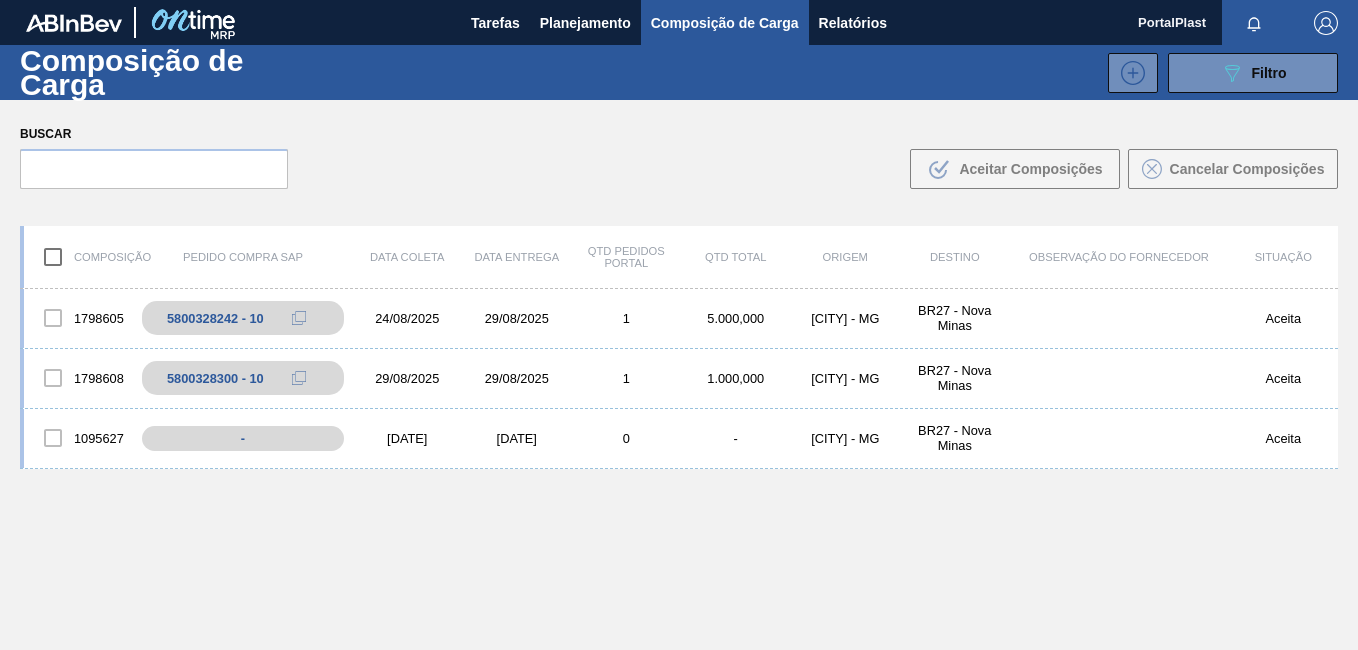 click on "Buscar .b{fill:var(--color-action-default)} Aceitar Composições Cancelar Composições" at bounding box center [679, 154] 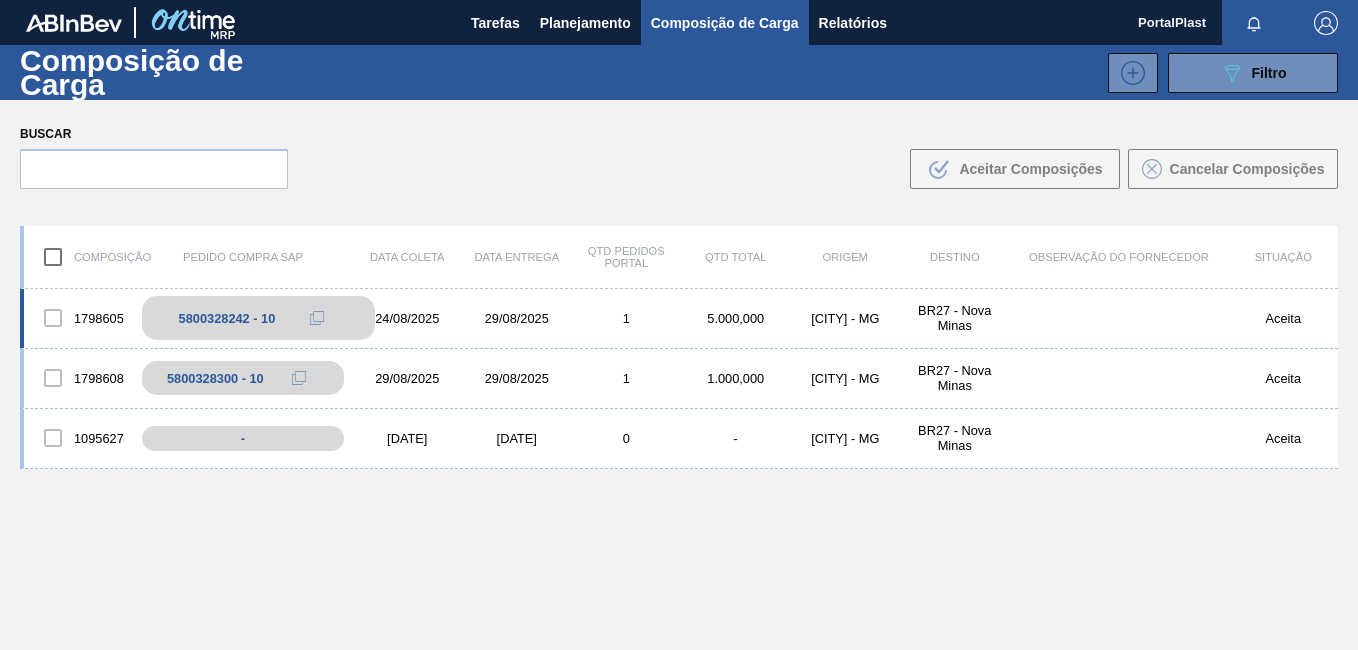 click on "5800328242 - 10" at bounding box center [258, 318] 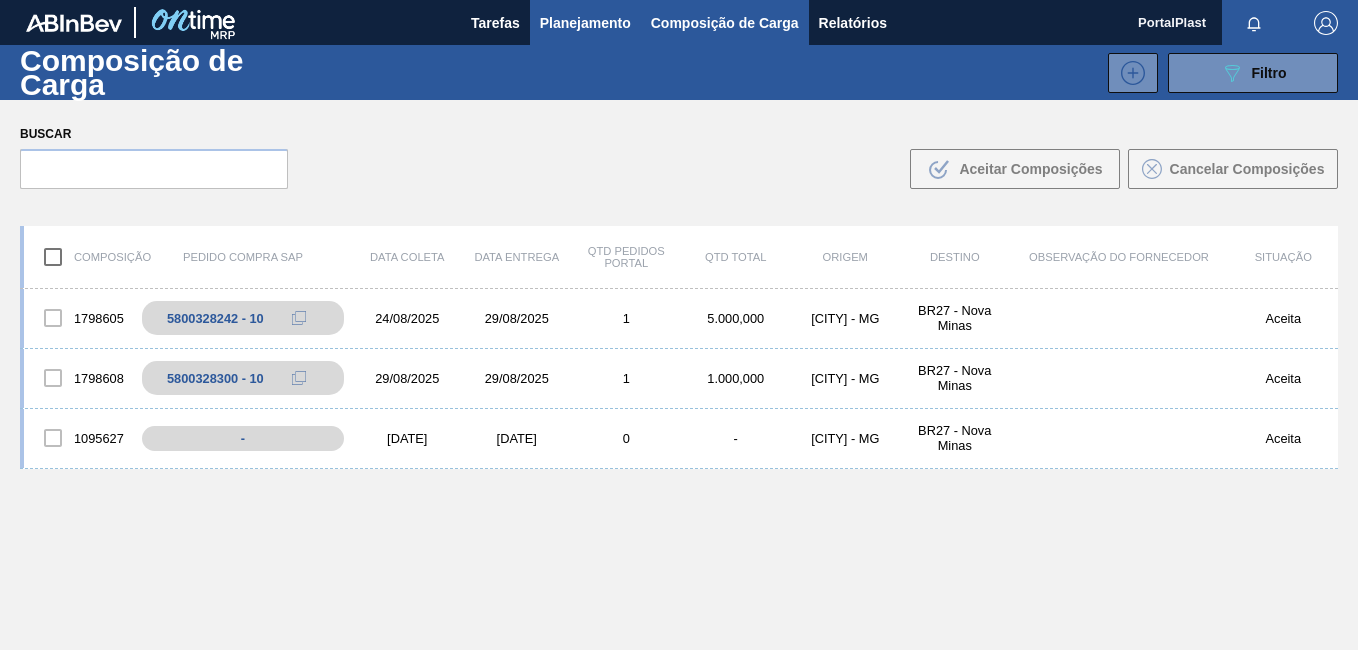 click on "Planejamento" at bounding box center (585, 23) 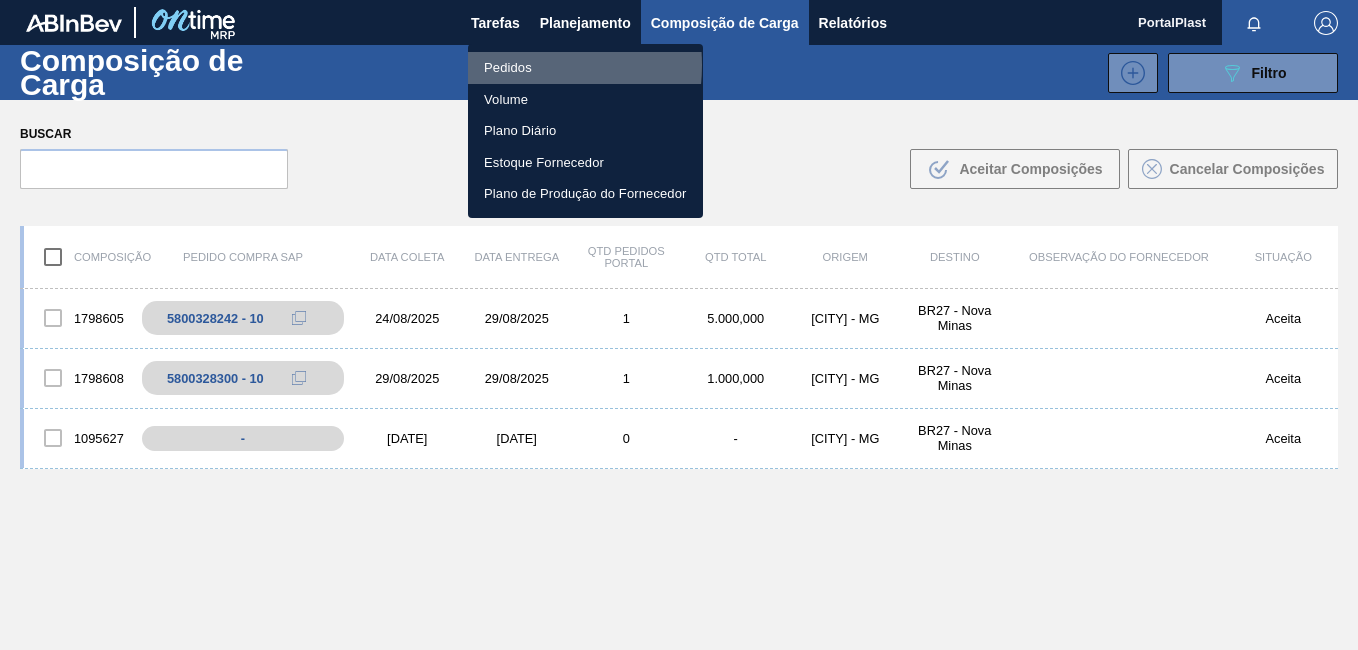 click on "Pedidos" at bounding box center [585, 68] 